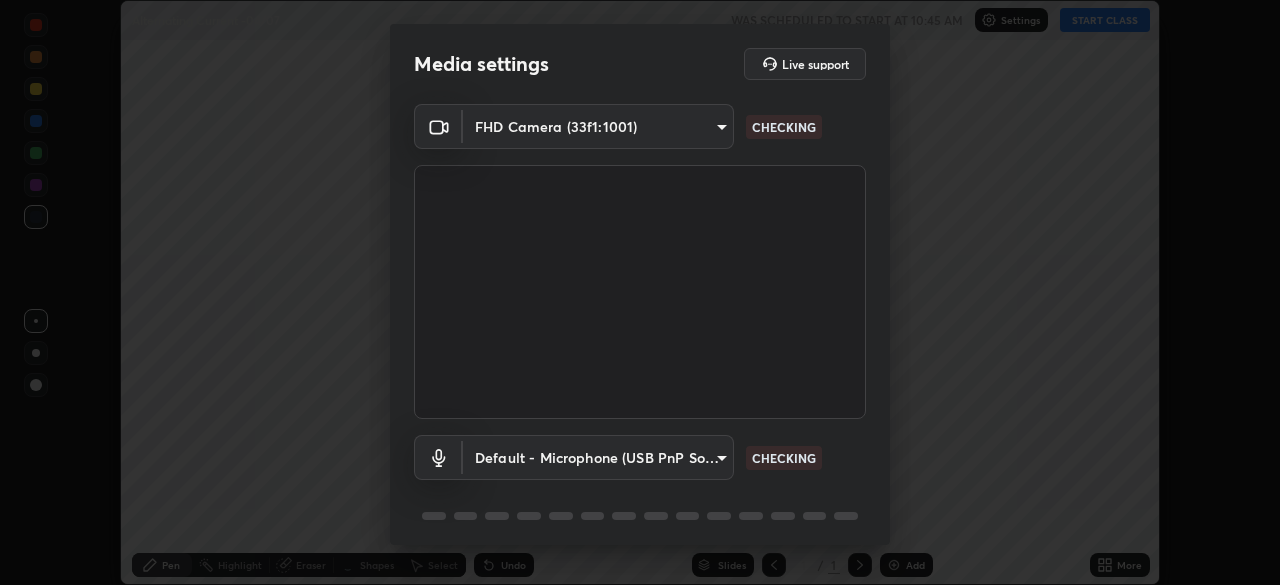 scroll, scrollTop: 0, scrollLeft: 0, axis: both 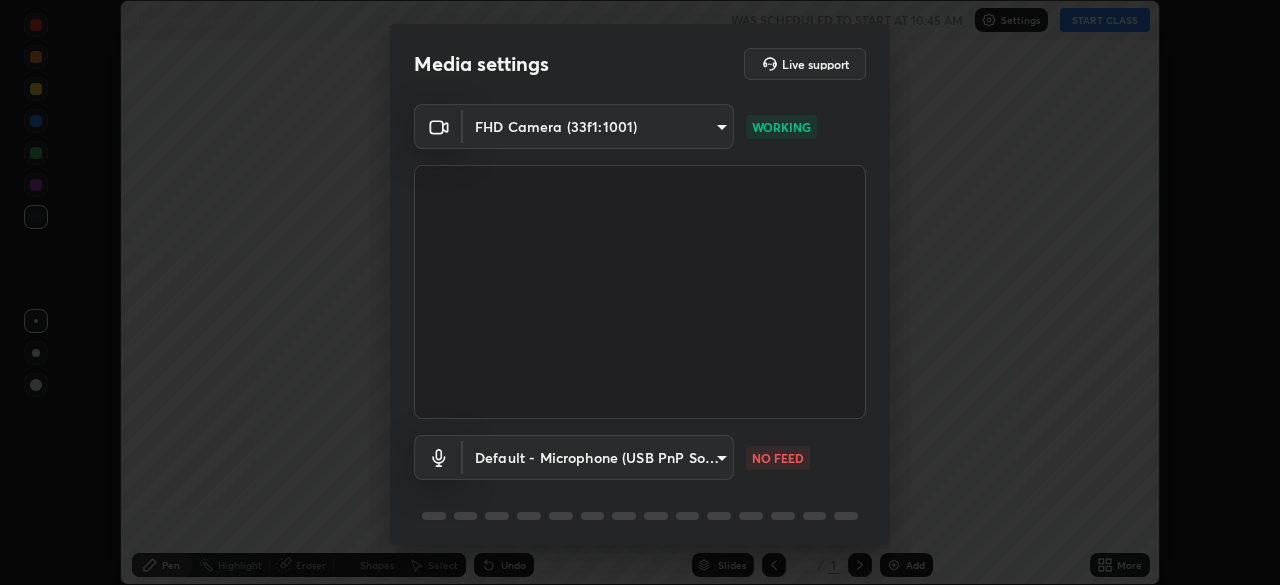 click on "Erase all Alternating Current -04/07 WAS SCHEDULED TO START AT  10:45 AM Settings START CLASS Setting up your live class Alternating Current -04/07 • L17 of Physics for NEET UG EXCEL 1 2026- S P VERMA ROAD [FIRST] [LAST] Pen Highlight Eraser Shapes Select Undo Slides 1 / 1 Add More Enable hand raising Enable raise hand to speak to learners. Once enabled, chat will be turned off temporarily. Enable x   No doubts shared Encourage your learners to ask a doubt for better clarity Report an issue Reason for reporting Buffering Chat not working Audio - Video sync issue Educator video quality low ​ Attach an image Report Media settings Live support FHD Camera (33f1:1001) 5adb1880cfc226009659791676a48e1169ff6fb5906cc7f3fca119ce229f4059 WORKING Default - Microphone (USB PnP Sound Device) default NO FEED 1 / 5 Next" at bounding box center [640, 292] 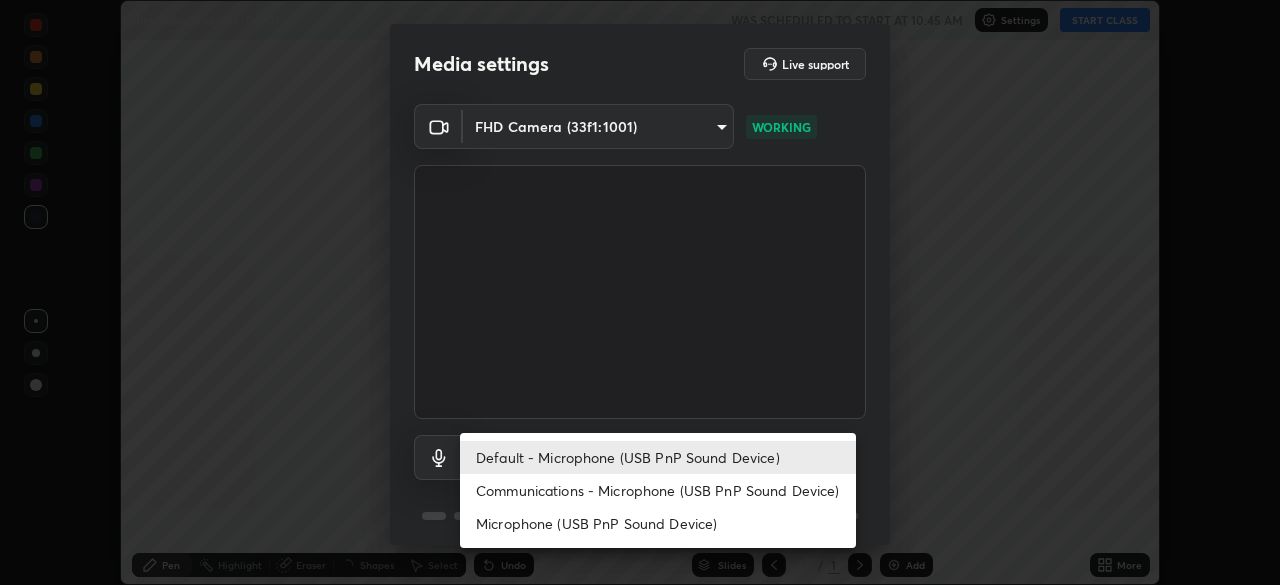 click on "Communications - Microphone (USB PnP Sound Device)" at bounding box center [658, 490] 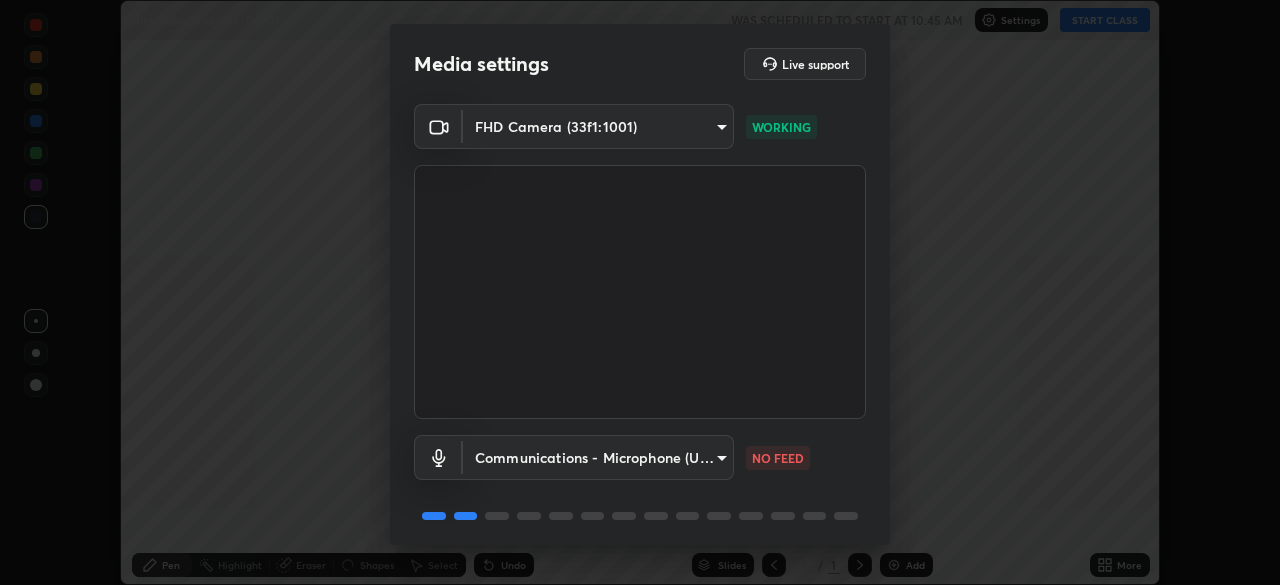 click on "Erase all Alternating Current -04/07 WAS SCHEDULED TO START AT  10:45 AM Settings START CLASS Setting up your live class Alternating Current -04/07 • L17 of Physics for NEET UG EXCEL 1 2026- S P VERMA ROAD [FIRST] [LAST] Pen Highlight Eraser Shapes Select Undo Slides 1 / 1 Add More Enable hand raising Enable raise hand to speak to learners. Once enabled, chat will be turned off temporarily. Enable x   No doubts shared Encourage your learners to ask a doubt for better clarity Report an issue Reason for reporting Buffering Chat not working Audio - Video sync issue Educator video quality low ​ Attach an image Report Media settings Live support FHD Camera (33f1:1001) 5adb1880cfc226009659791676a48e1169ff6fb5906cc7f3fca119ce229f4059 WORKING Communications - Microphone (USB PnP Sound Device) communications NO FEED 1 / 5 Next" at bounding box center [640, 292] 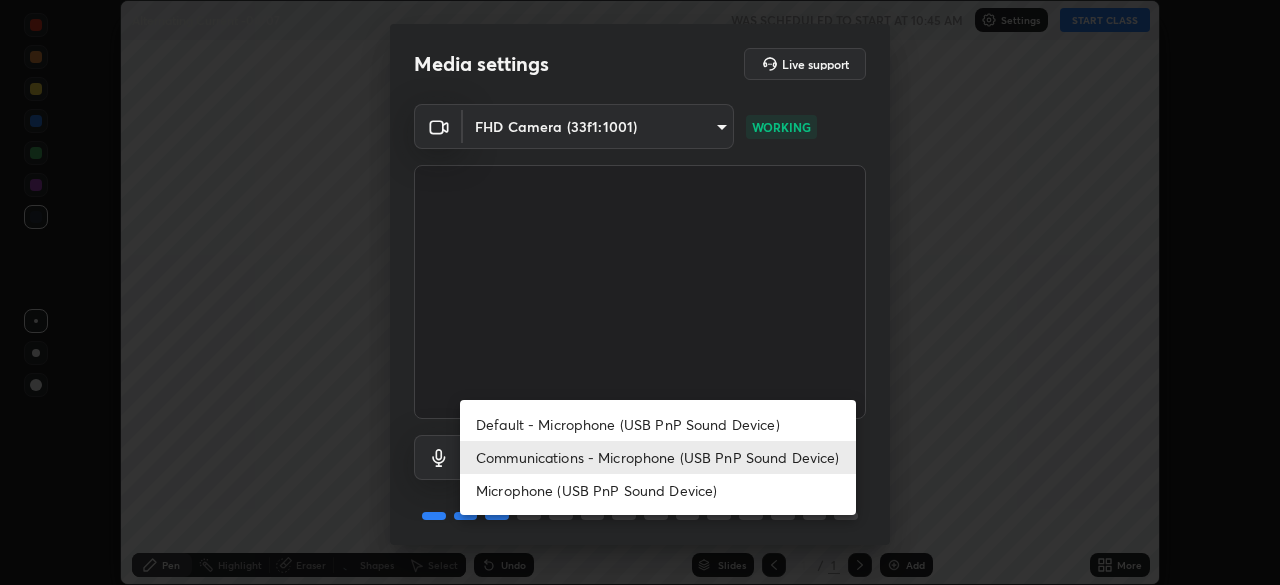 click on "Default - Microphone (USB PnP Sound Device)" at bounding box center (658, 424) 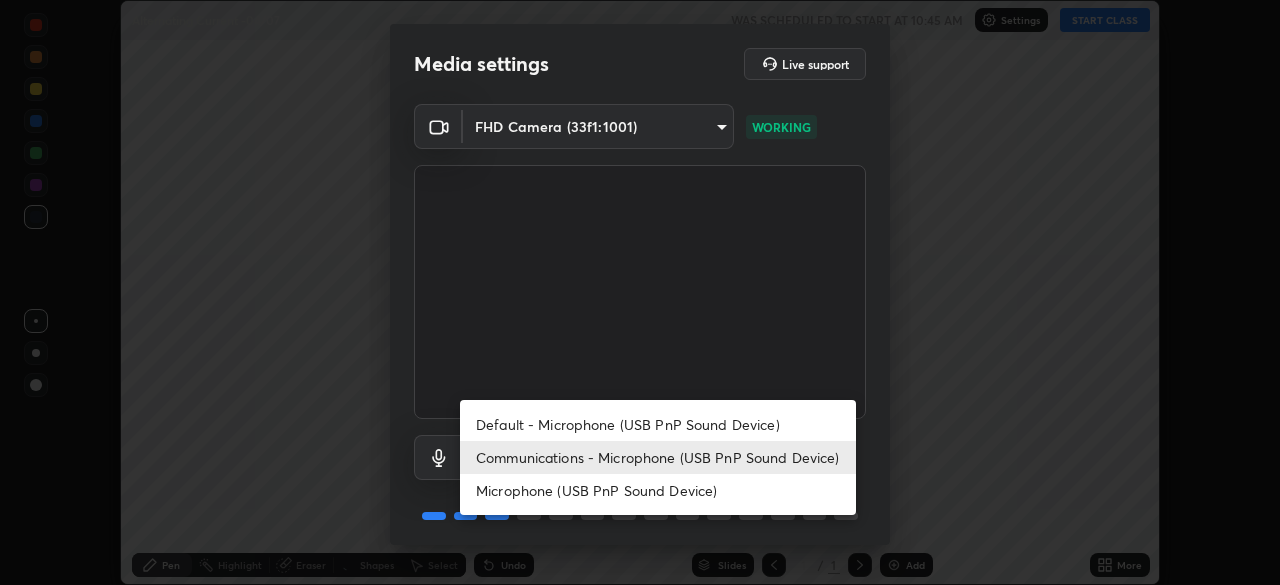 type on "default" 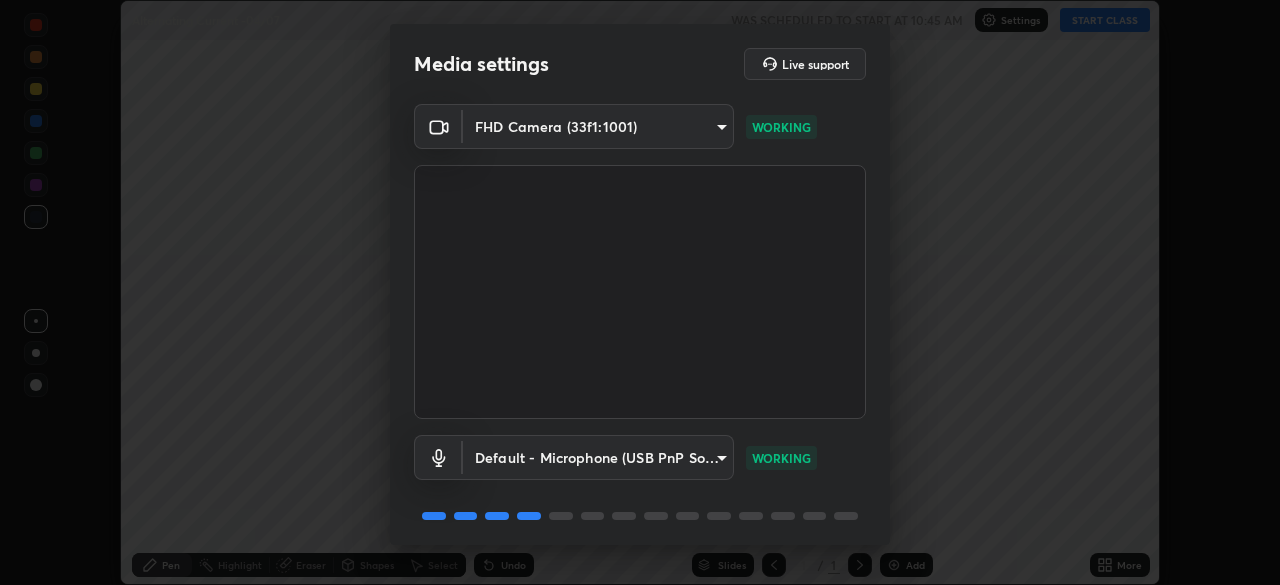 scroll, scrollTop: 71, scrollLeft: 0, axis: vertical 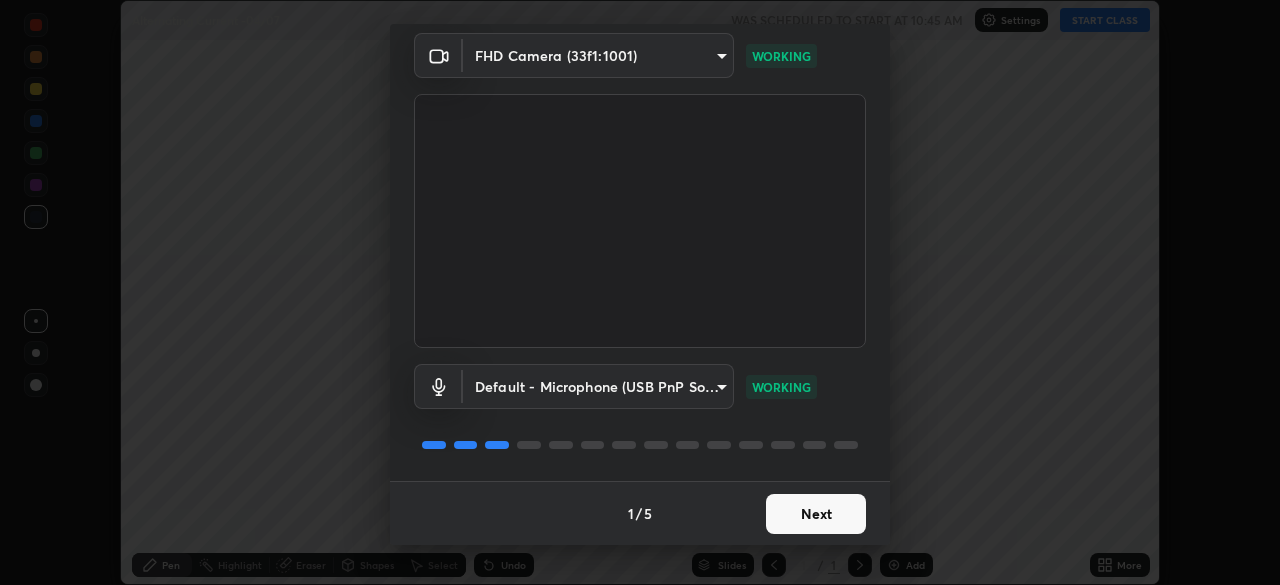 click on "Next" at bounding box center (816, 514) 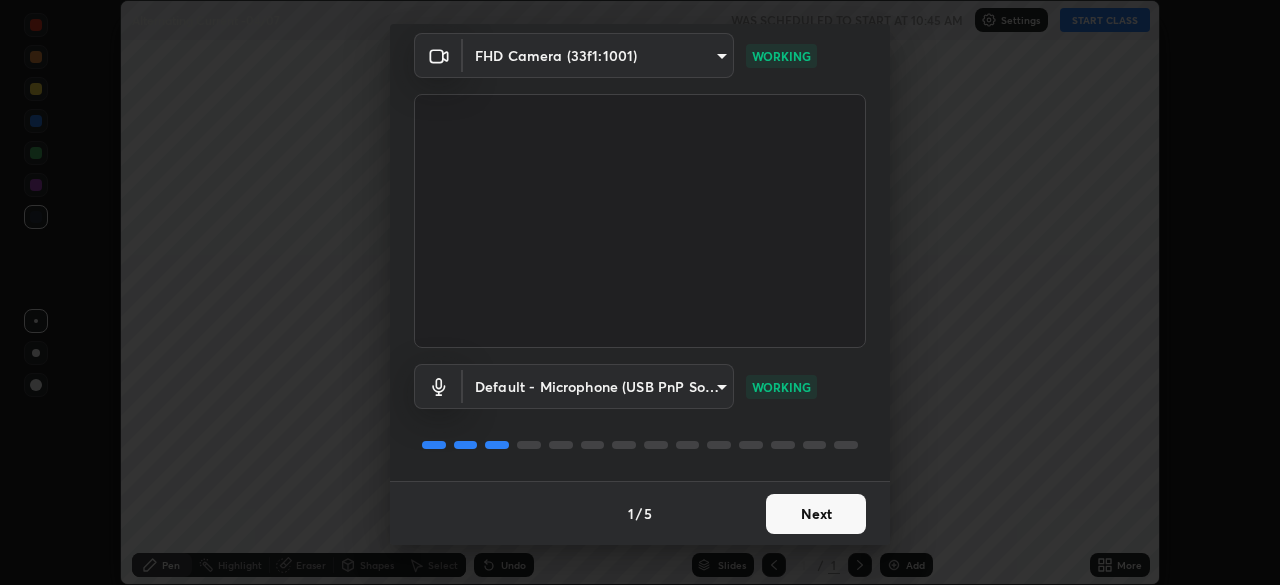 scroll, scrollTop: 0, scrollLeft: 0, axis: both 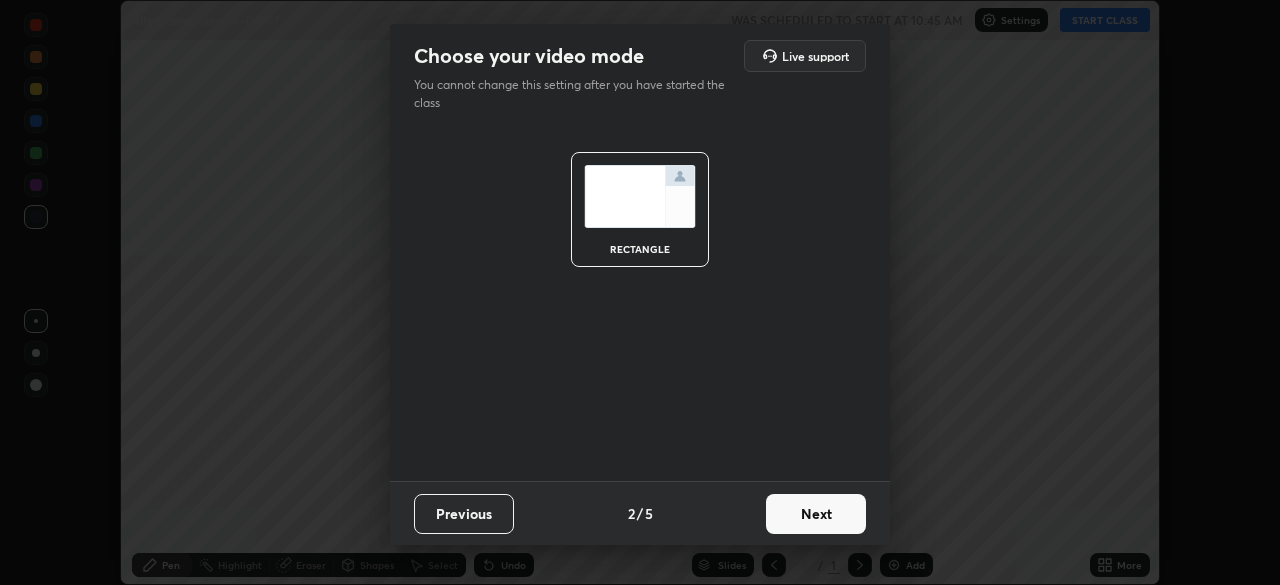 click on "Next" at bounding box center (816, 514) 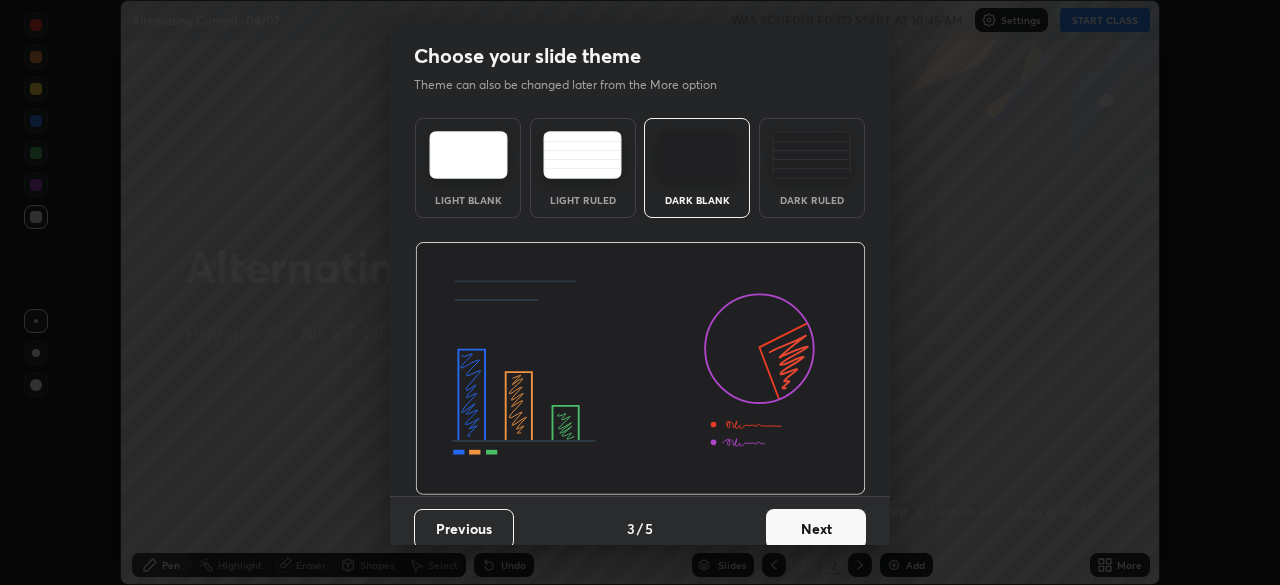 click on "Next" at bounding box center (816, 529) 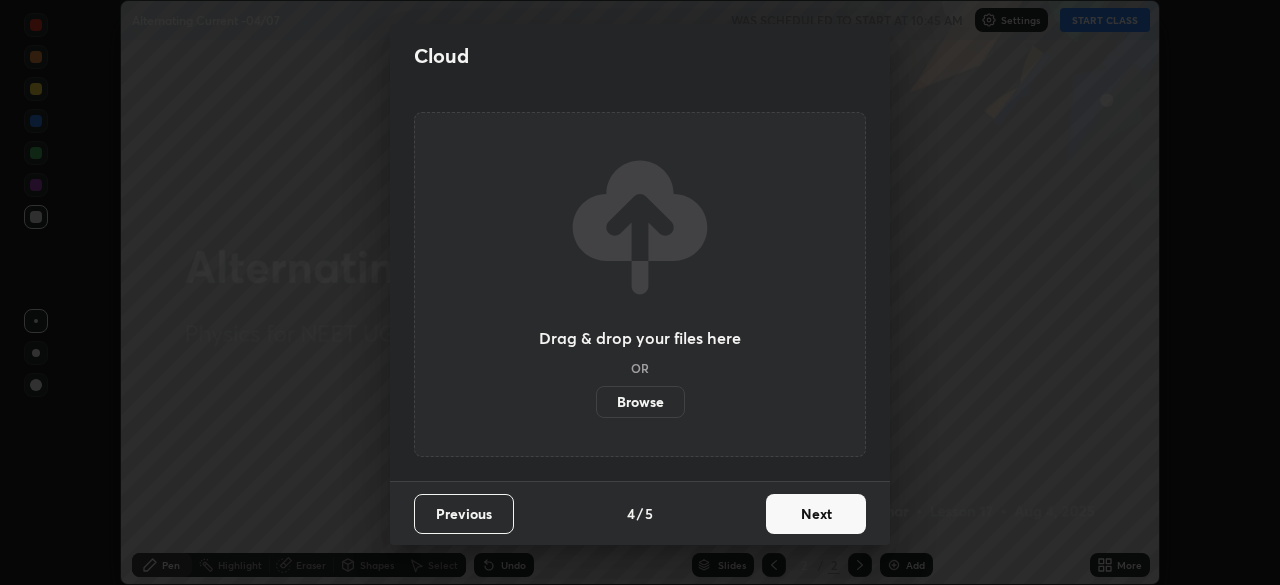click on "Next" at bounding box center [816, 514] 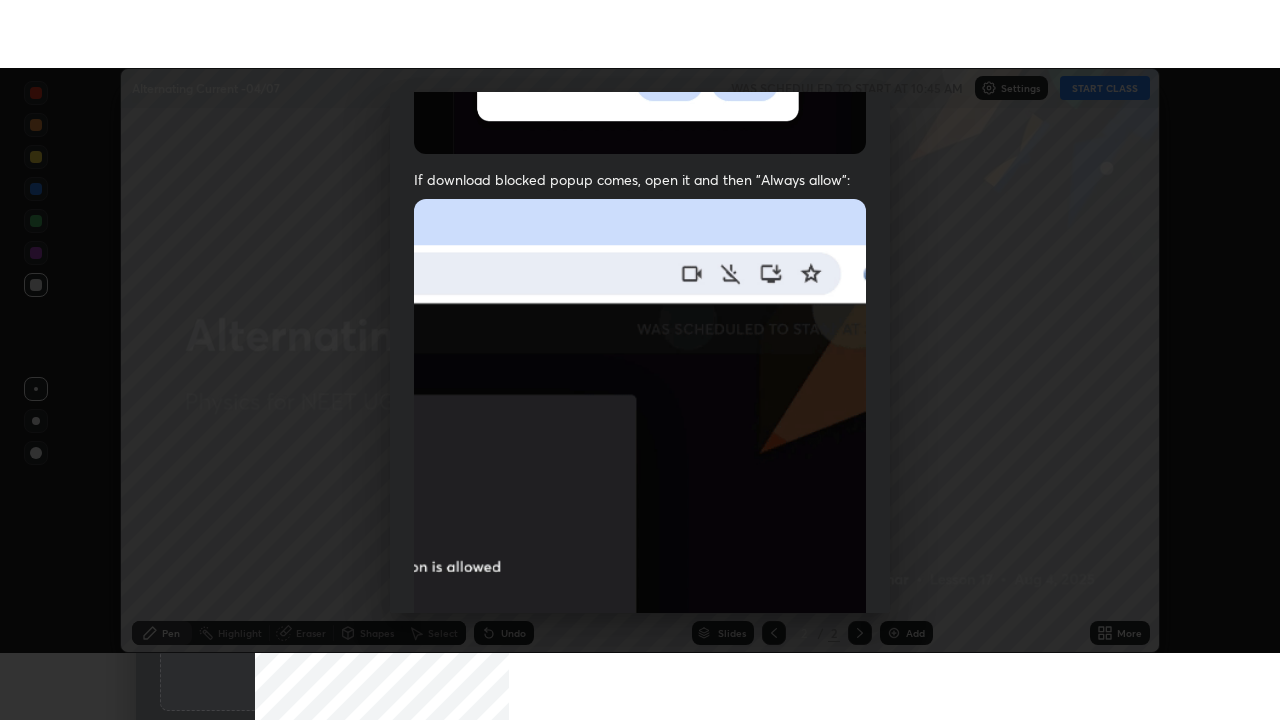 scroll, scrollTop: 479, scrollLeft: 0, axis: vertical 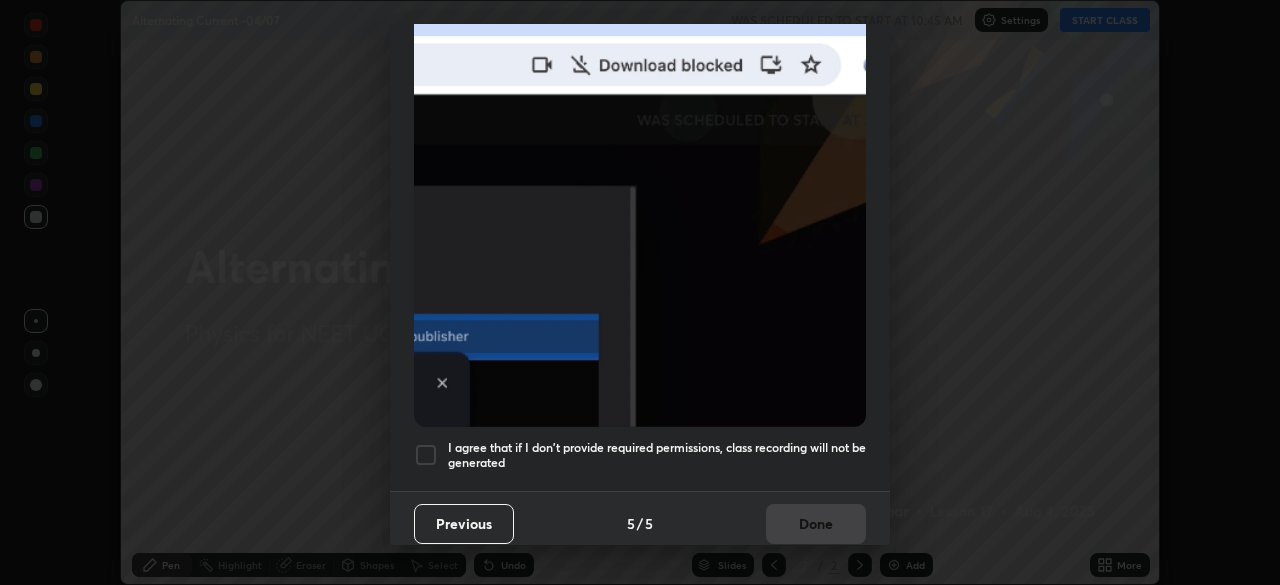 click at bounding box center [426, 455] 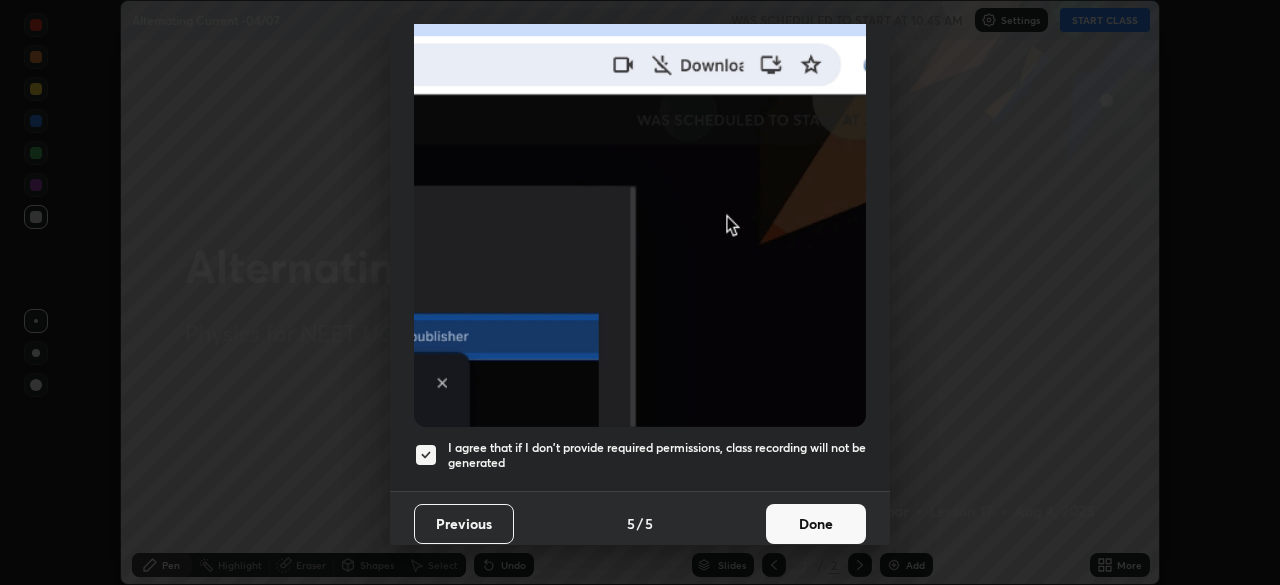 click on "Done" at bounding box center (816, 524) 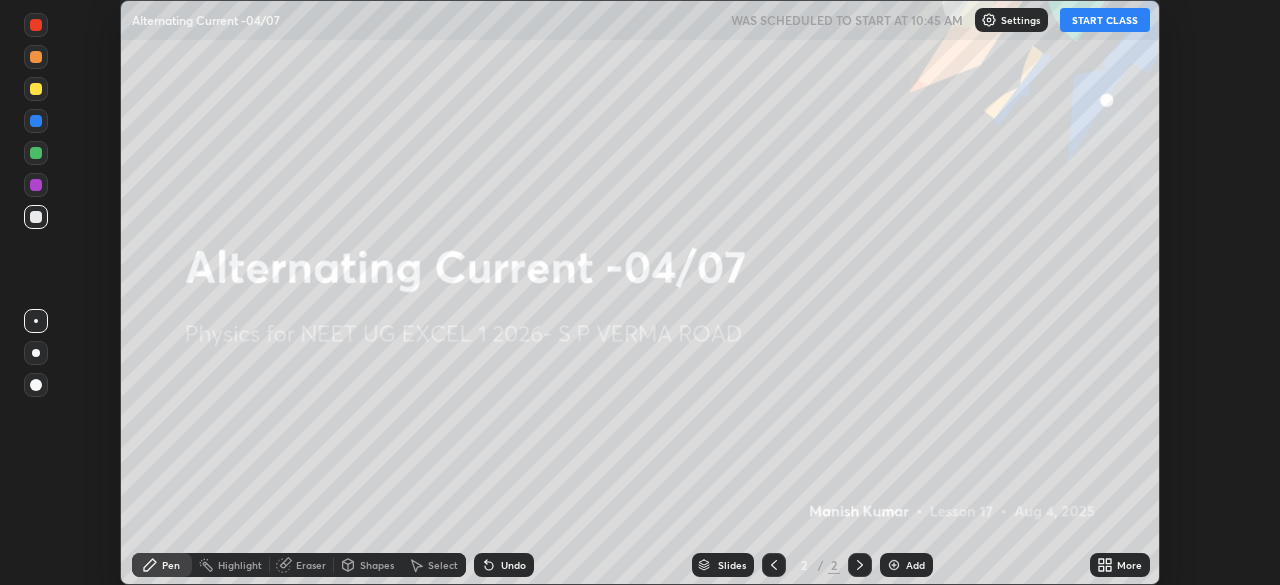 click 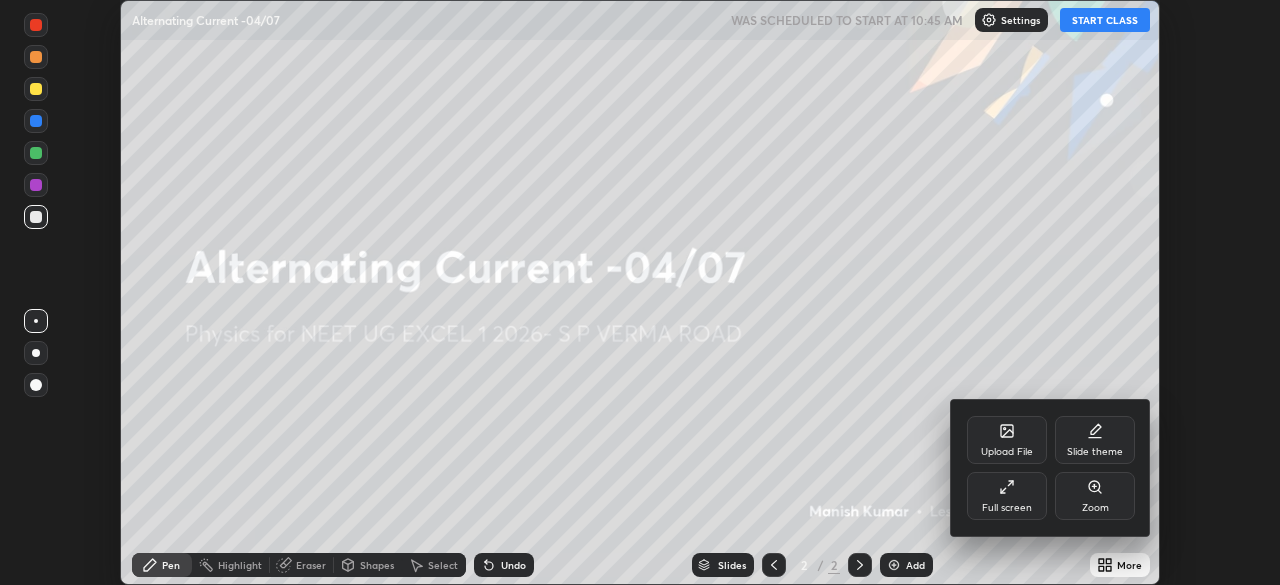 click 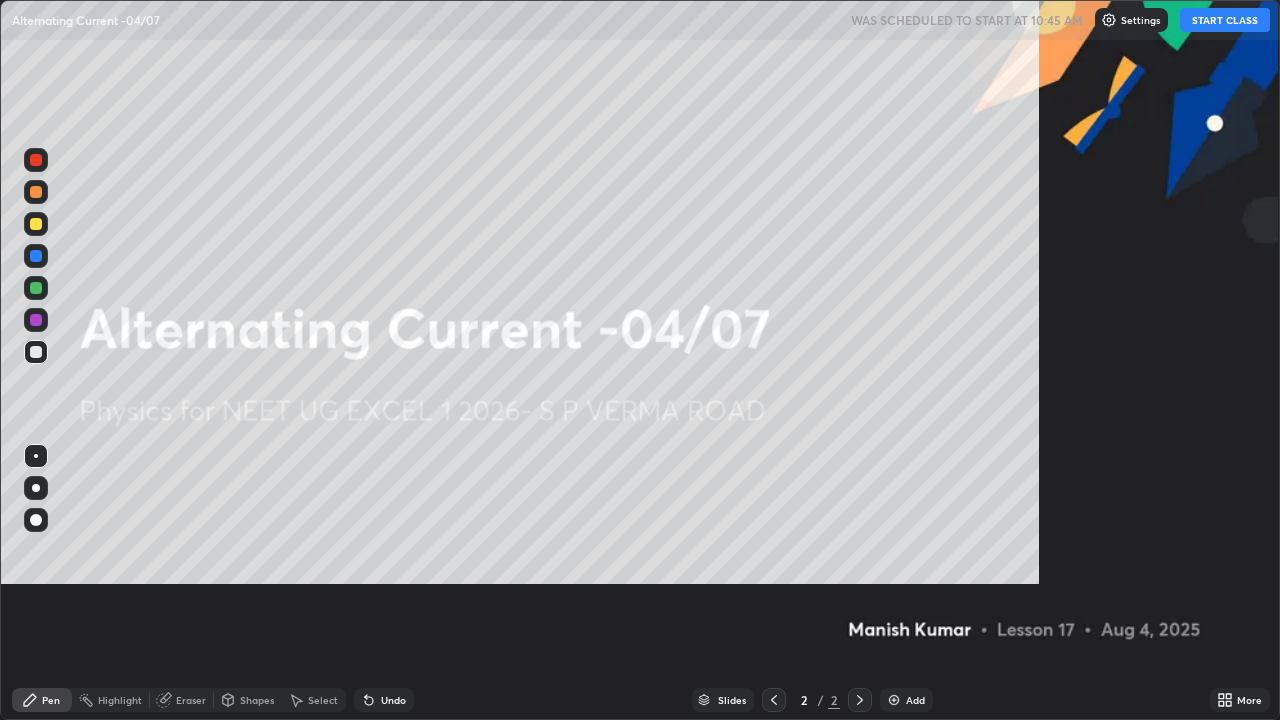 scroll, scrollTop: 99280, scrollLeft: 98720, axis: both 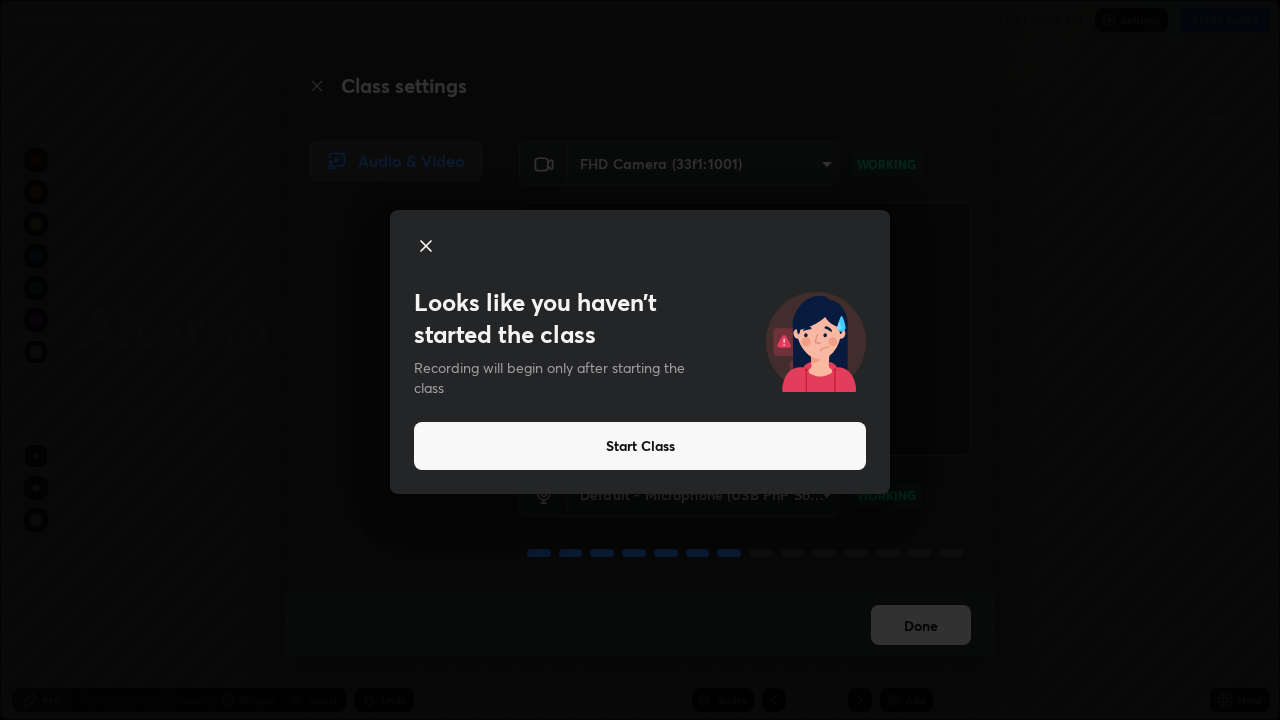 click on "Start Class" at bounding box center (640, 446) 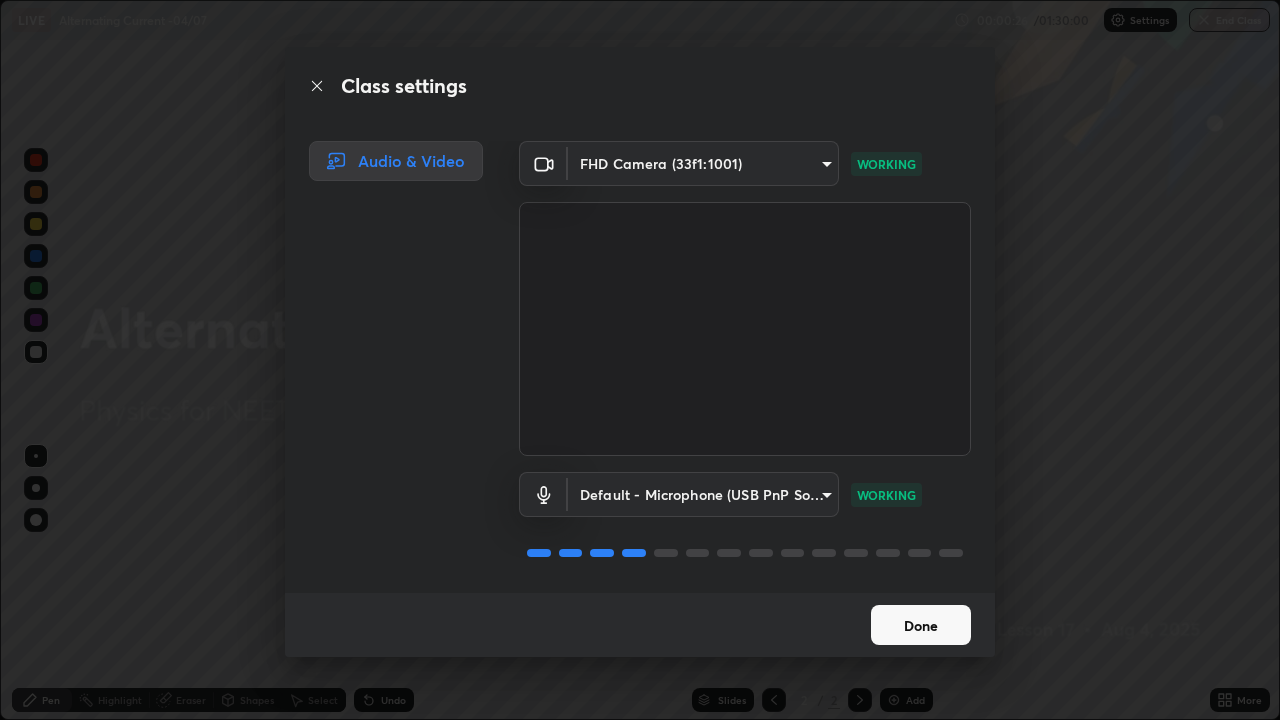 click on "Done" at bounding box center [921, 625] 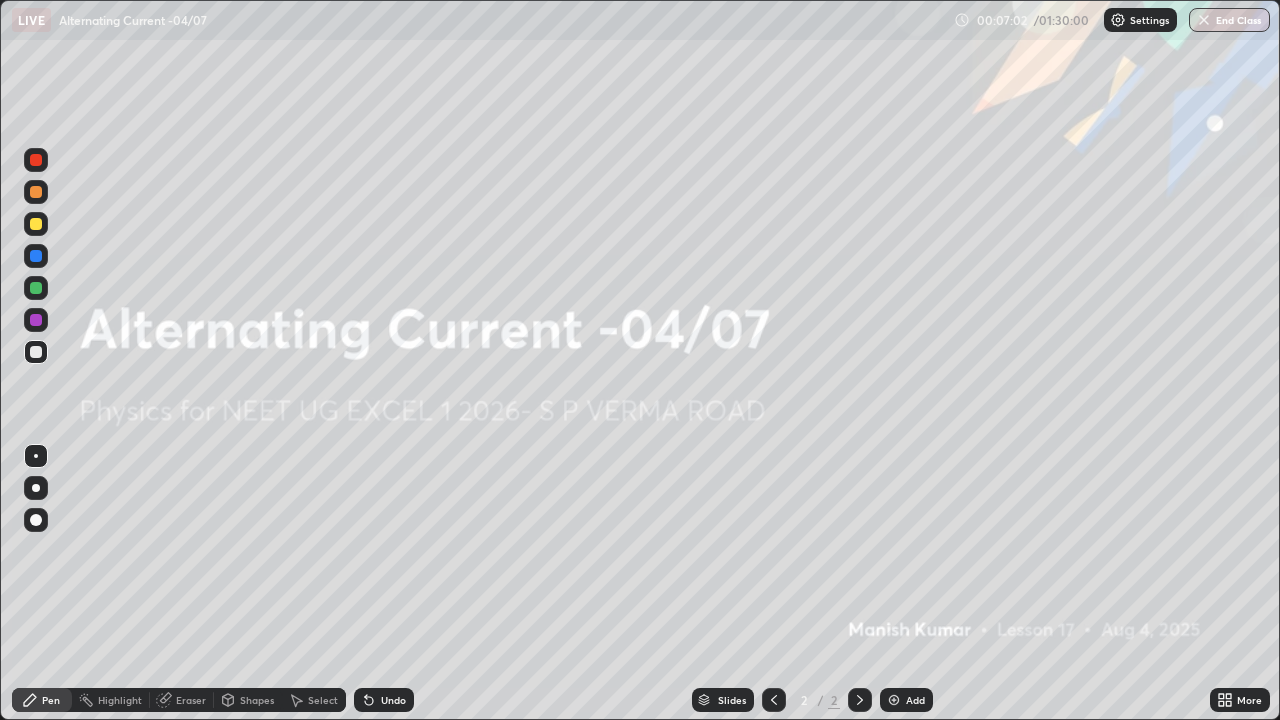 click on "Add" at bounding box center (915, 700) 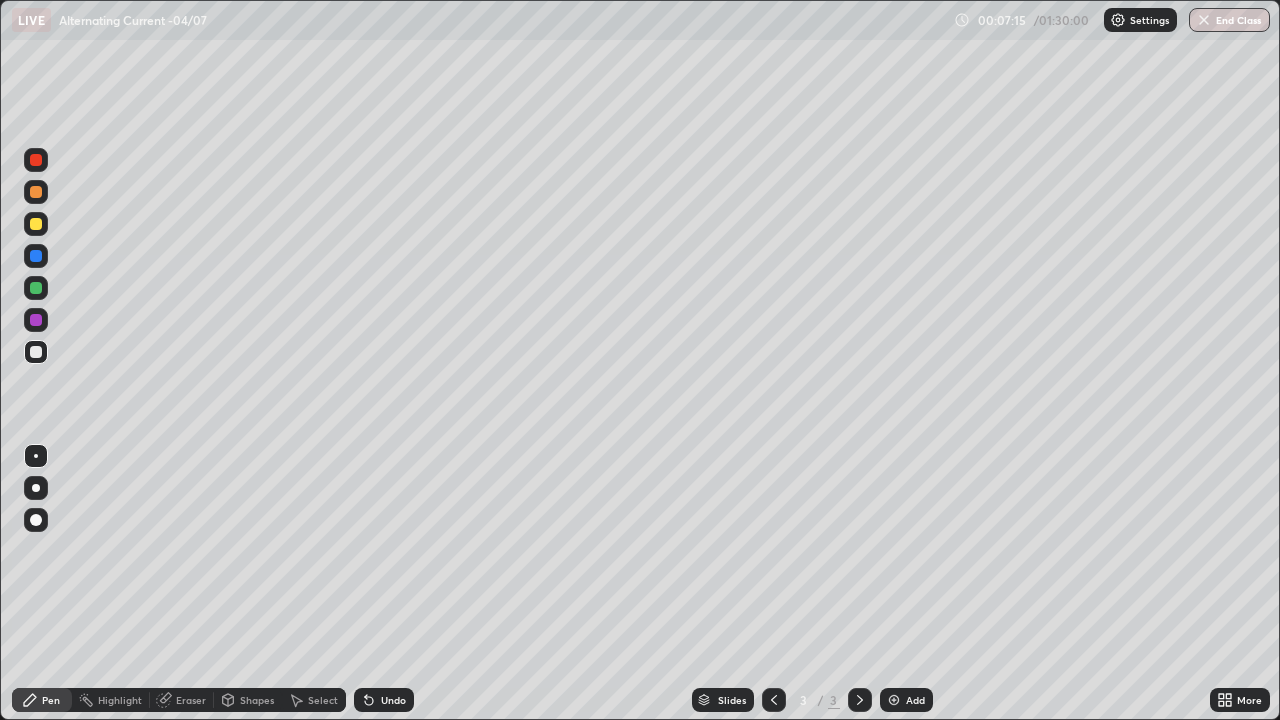 click on "Undo" at bounding box center (393, 700) 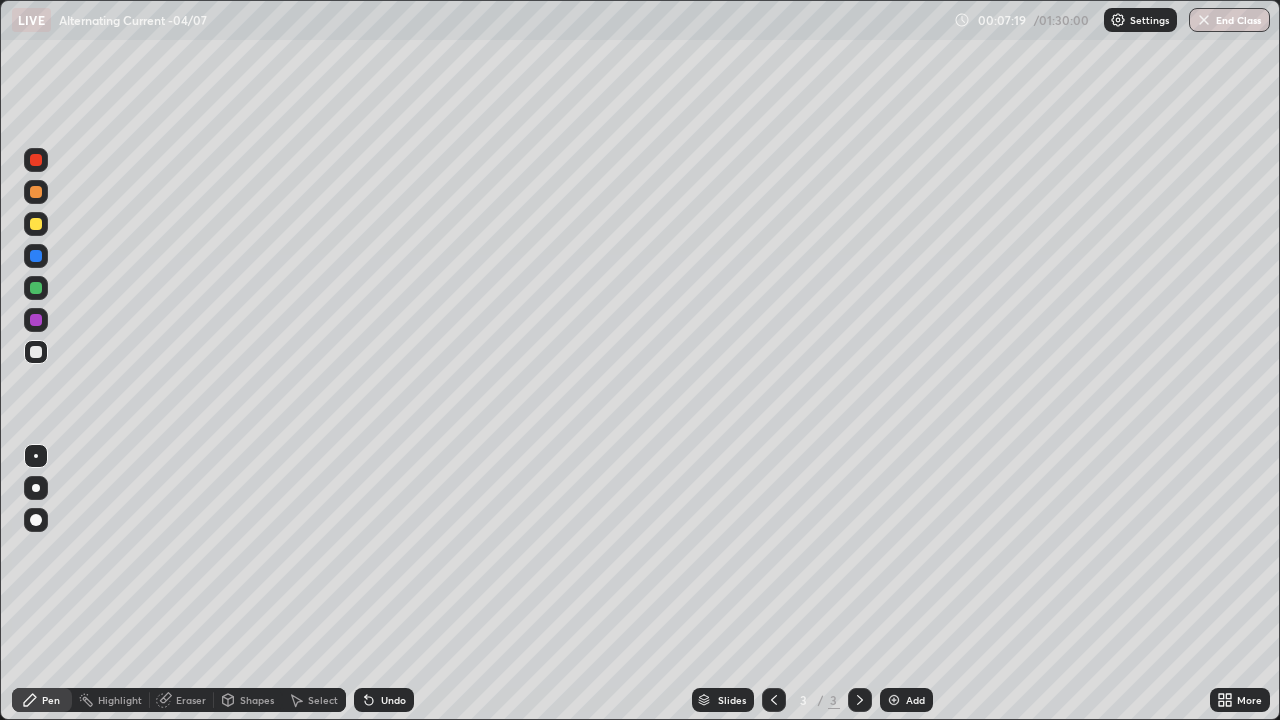 click at bounding box center (36, 224) 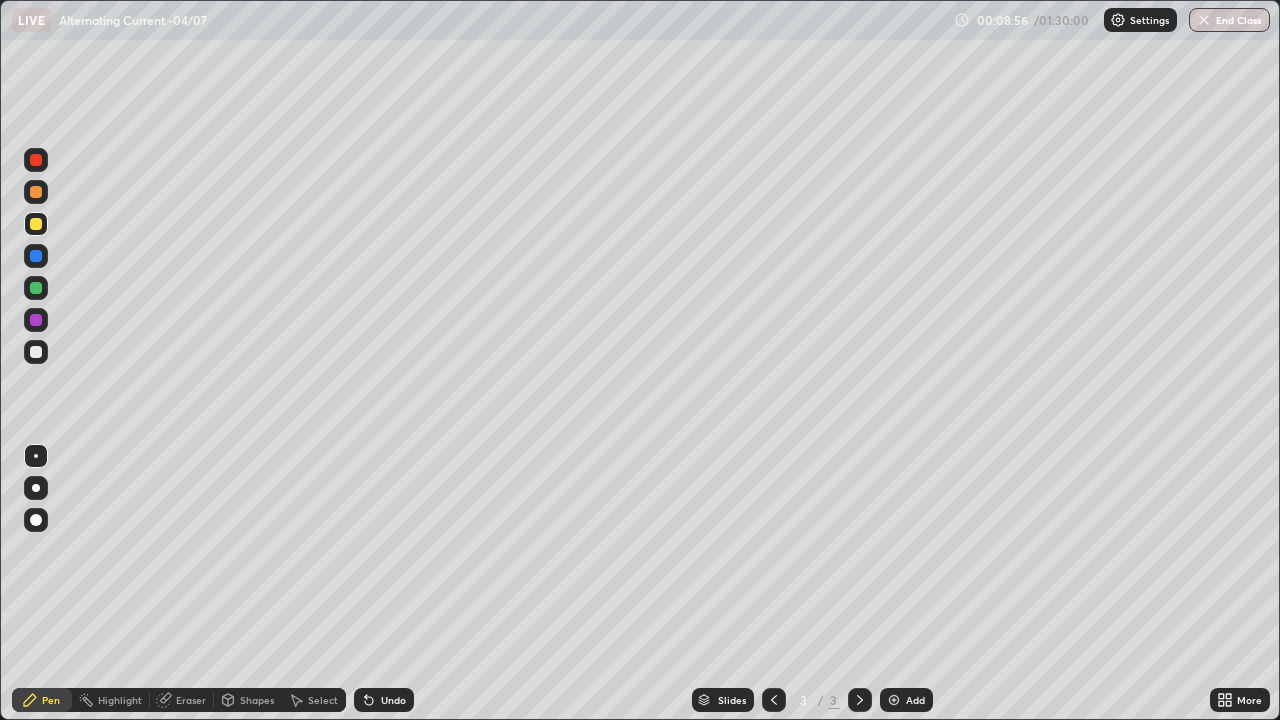 click on "Eraser" at bounding box center (182, 700) 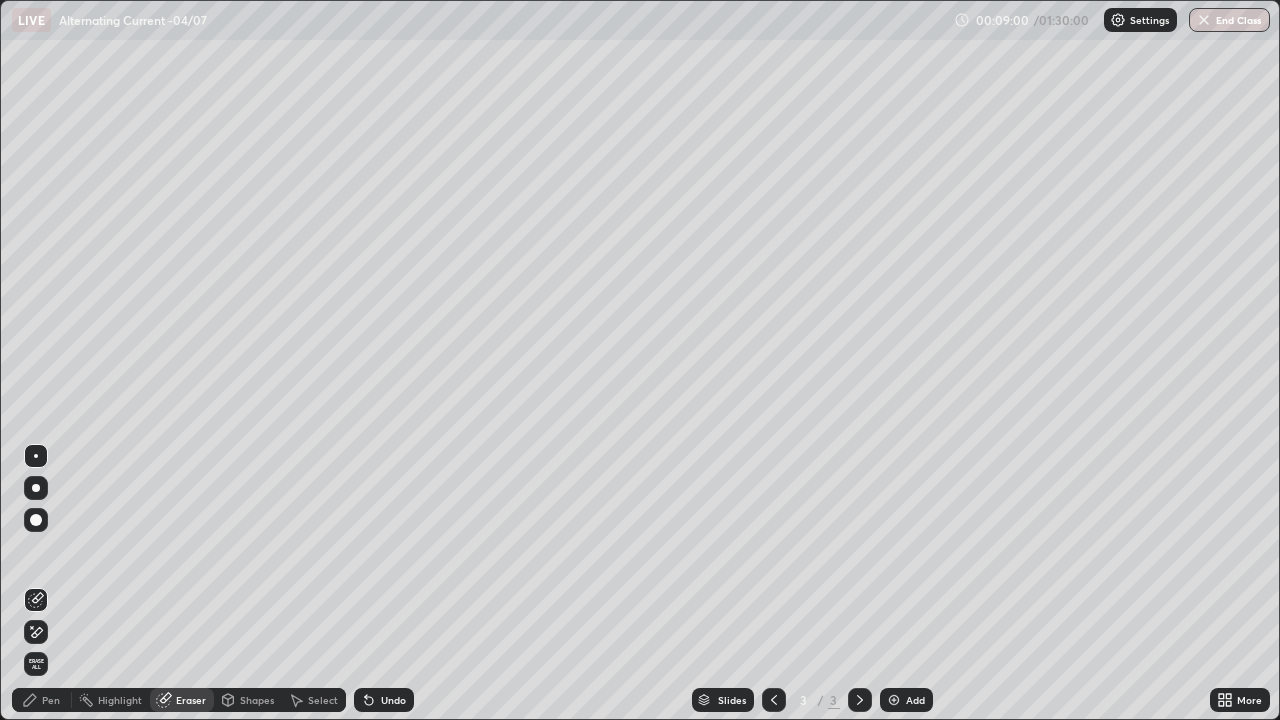 click on "Pen" at bounding box center (42, 700) 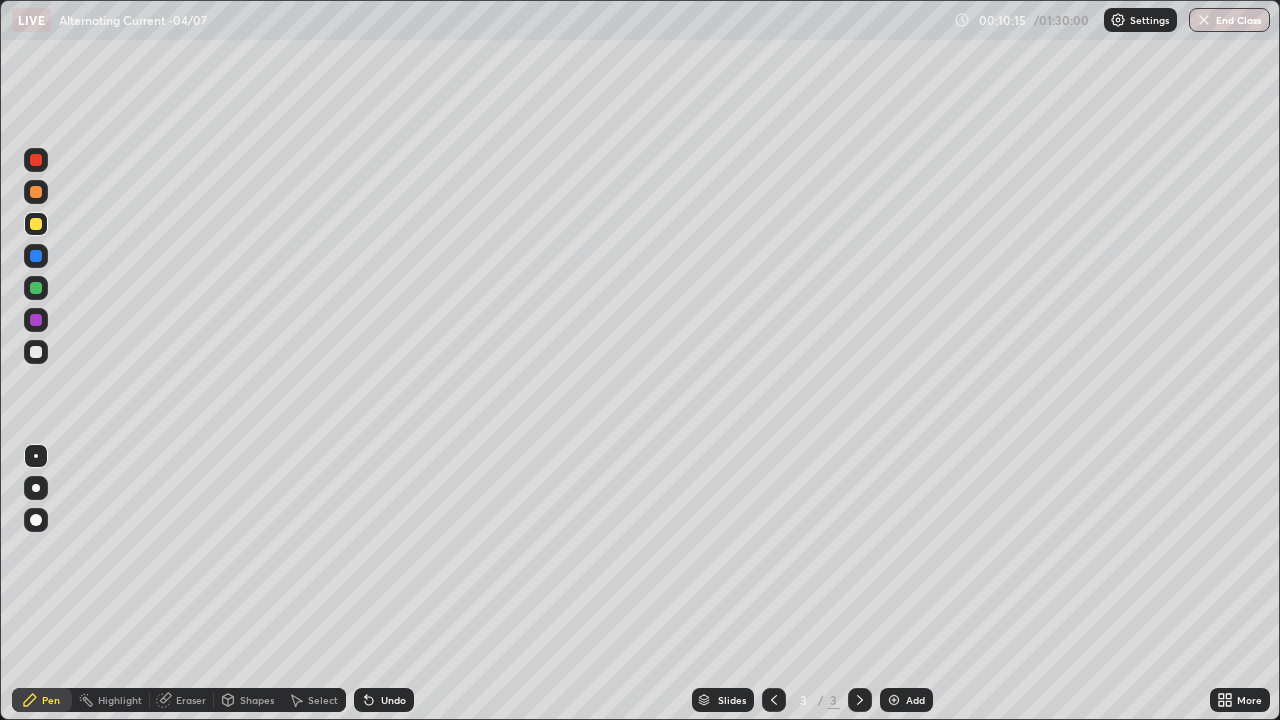click on "Add" at bounding box center (906, 700) 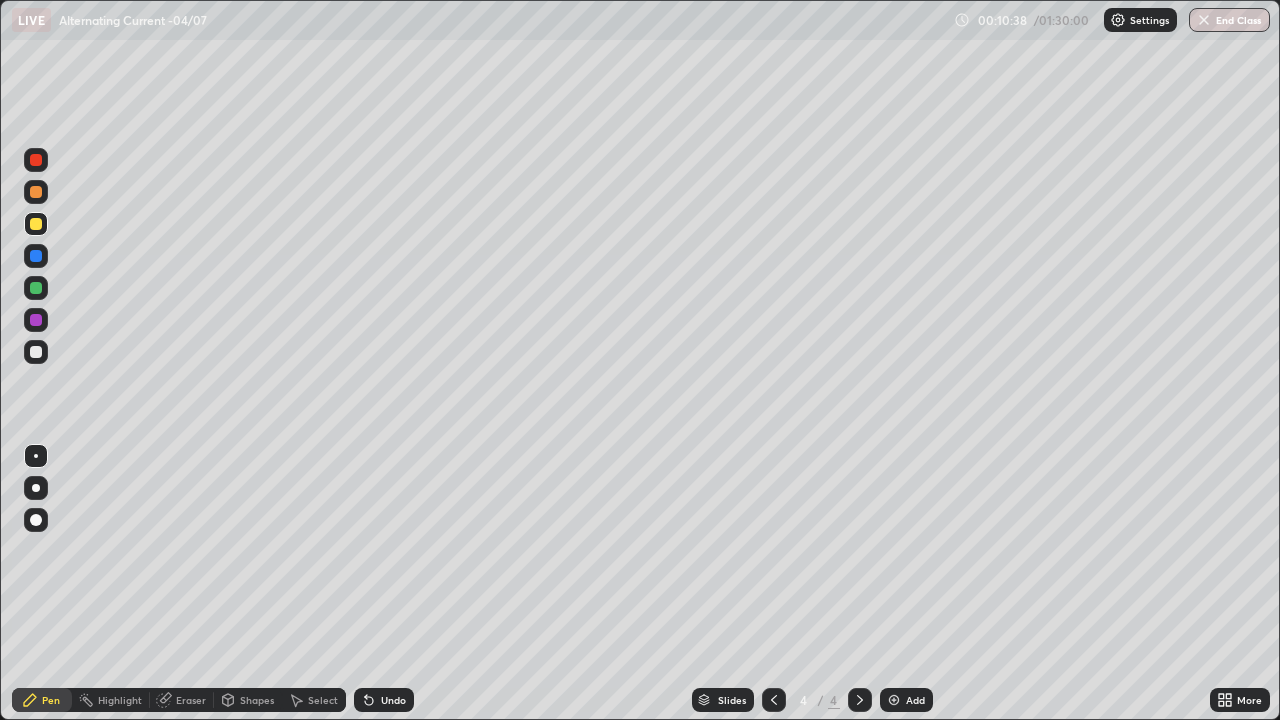 click at bounding box center (36, 288) 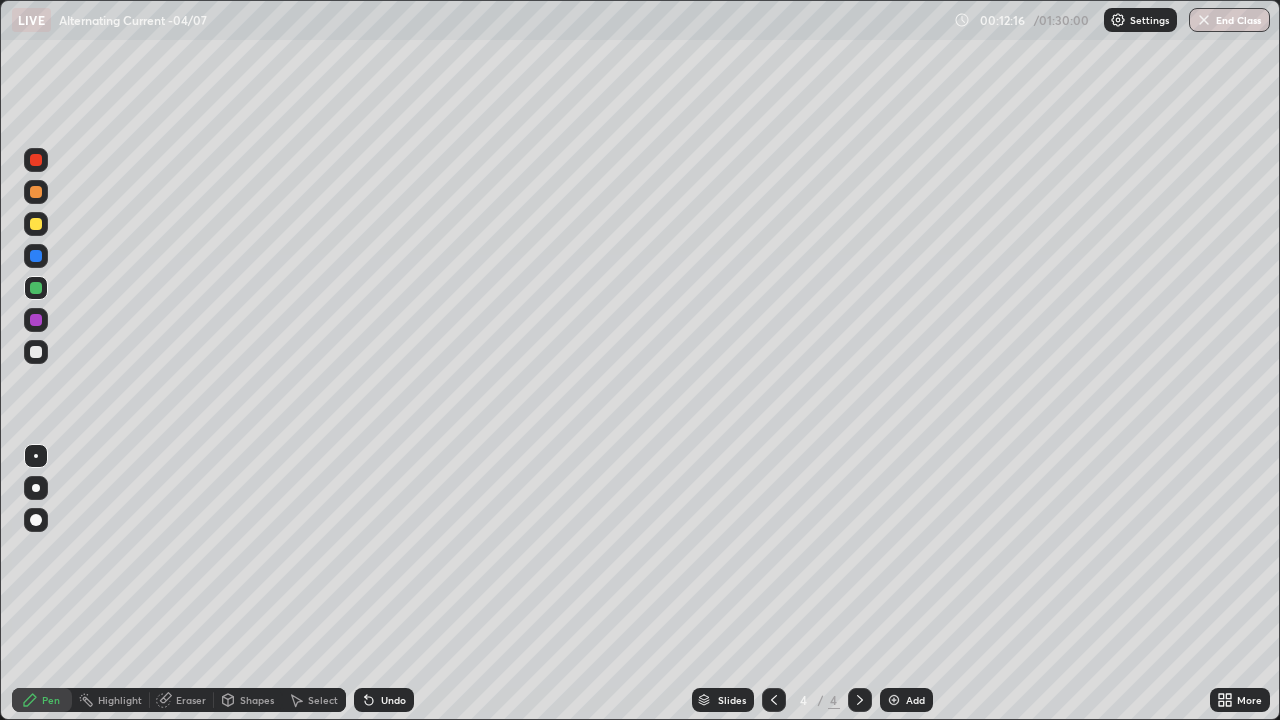 click at bounding box center [894, 700] 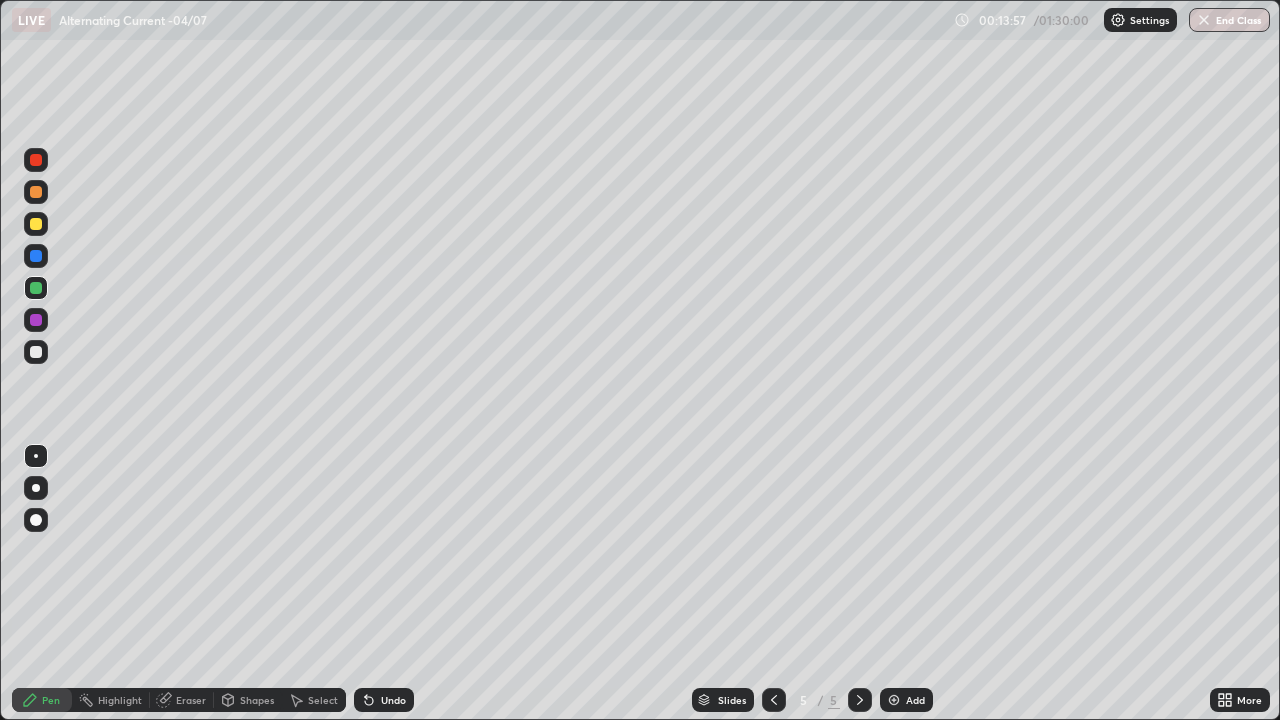 click on "Undo" at bounding box center [393, 700] 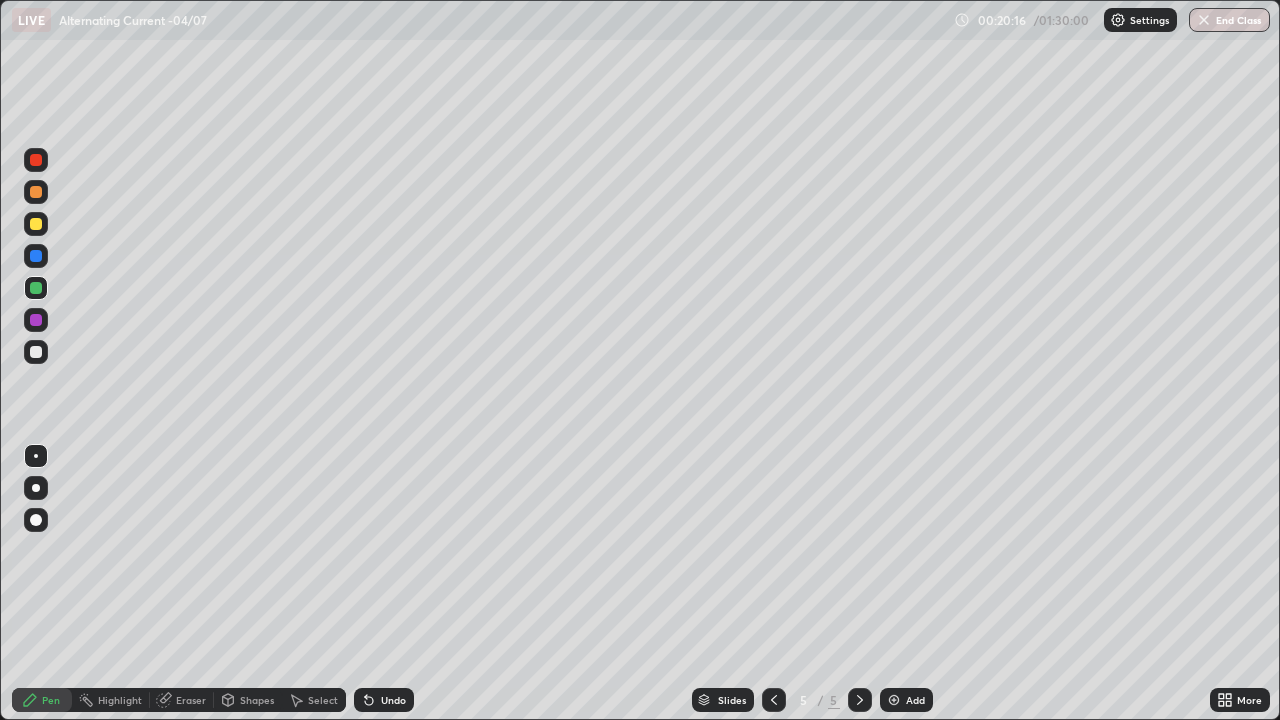 click 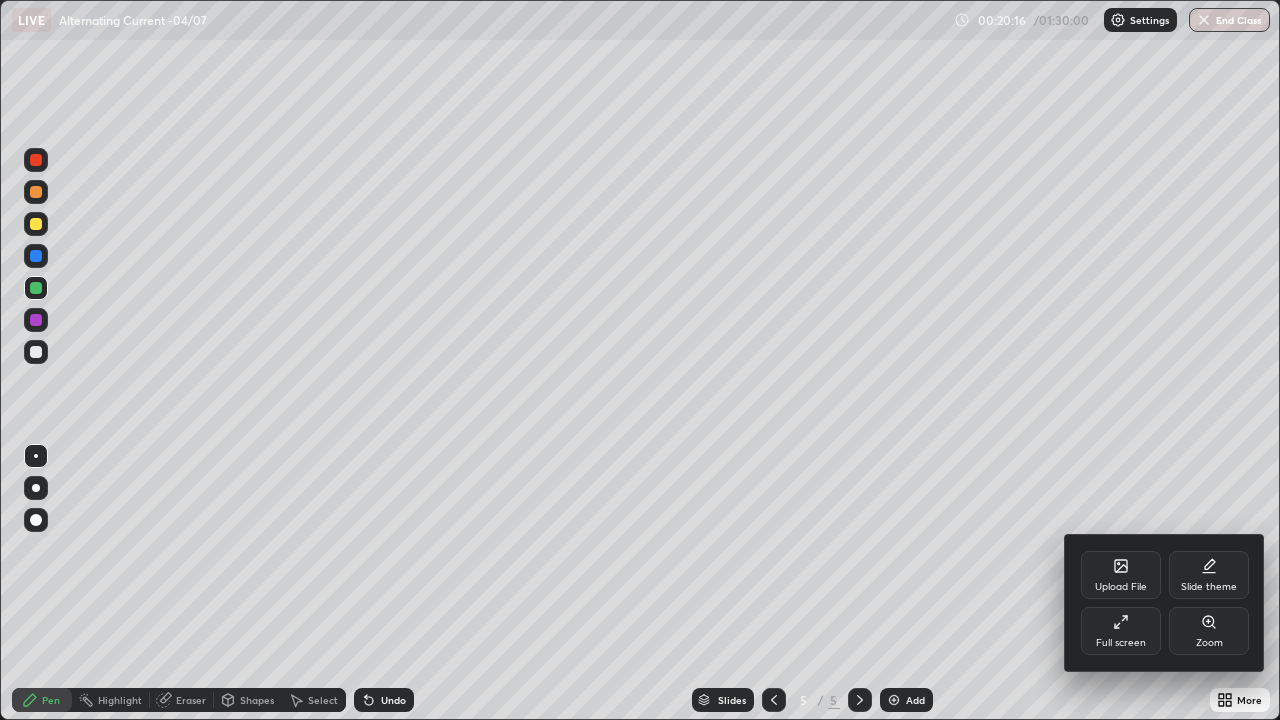 click on "Slide theme" at bounding box center [1209, 587] 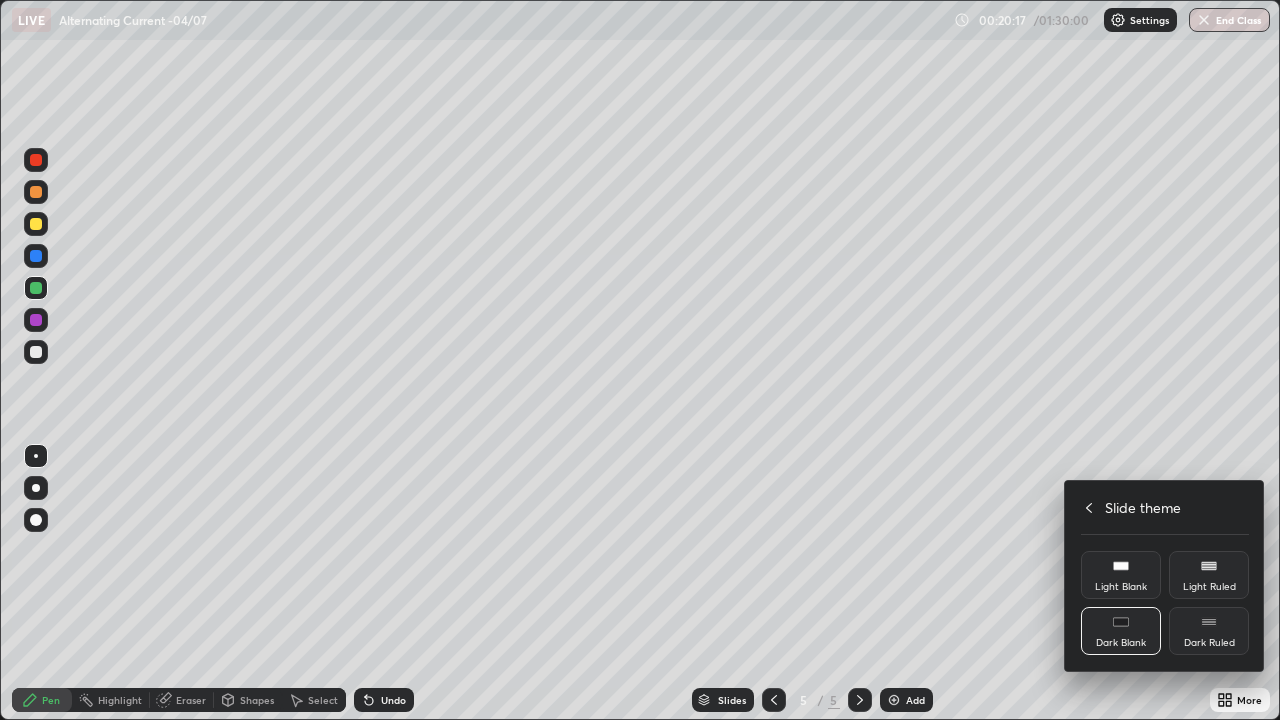 click on "Dark Ruled" at bounding box center (1209, 631) 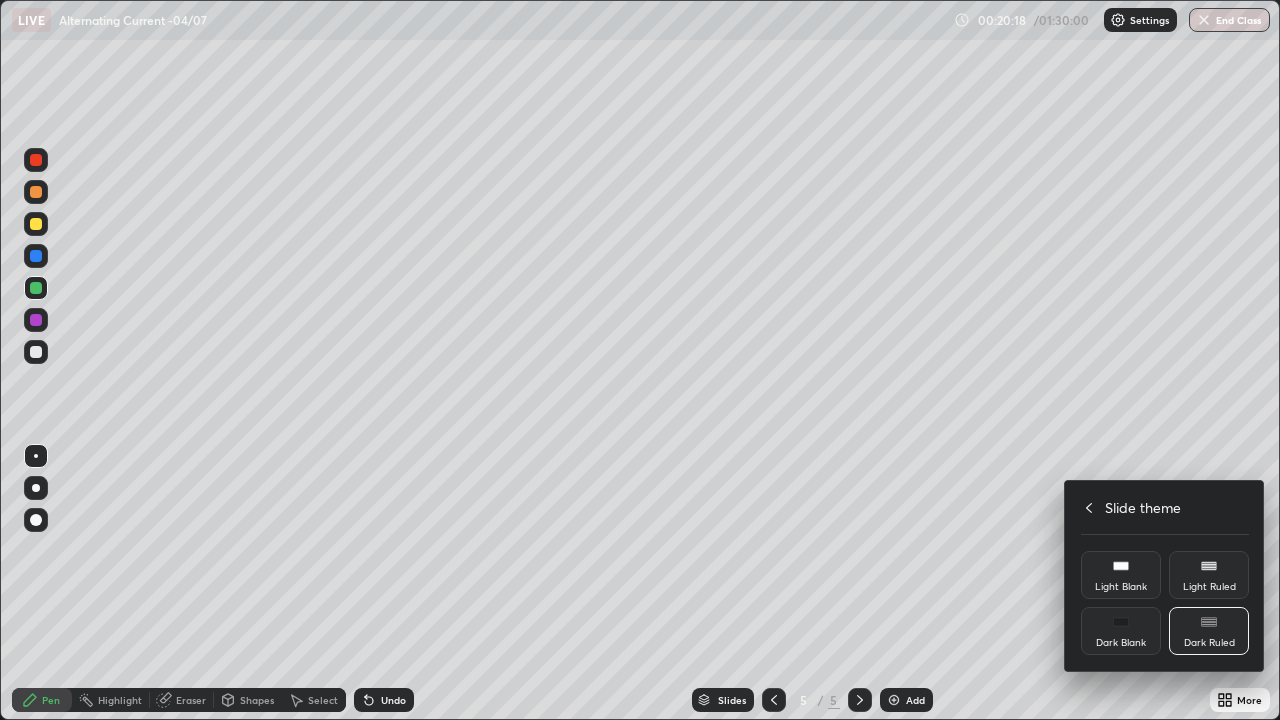click at bounding box center (640, 360) 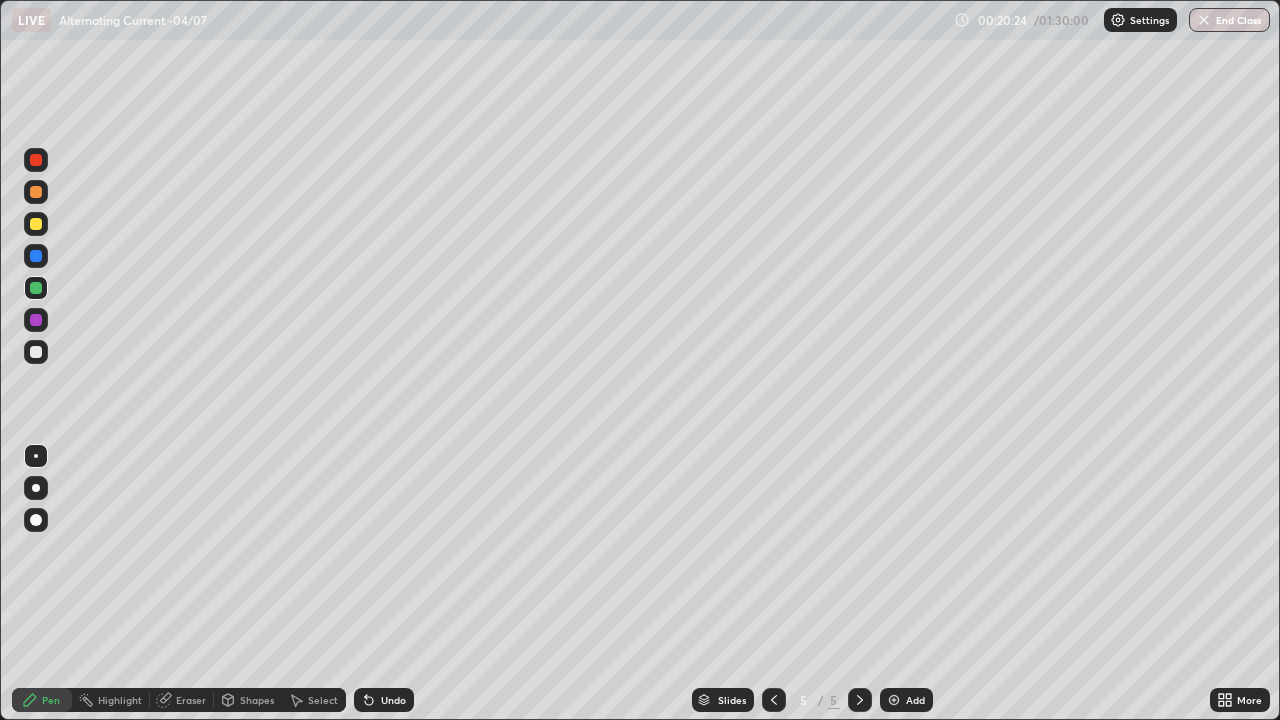click on "Add" at bounding box center [906, 700] 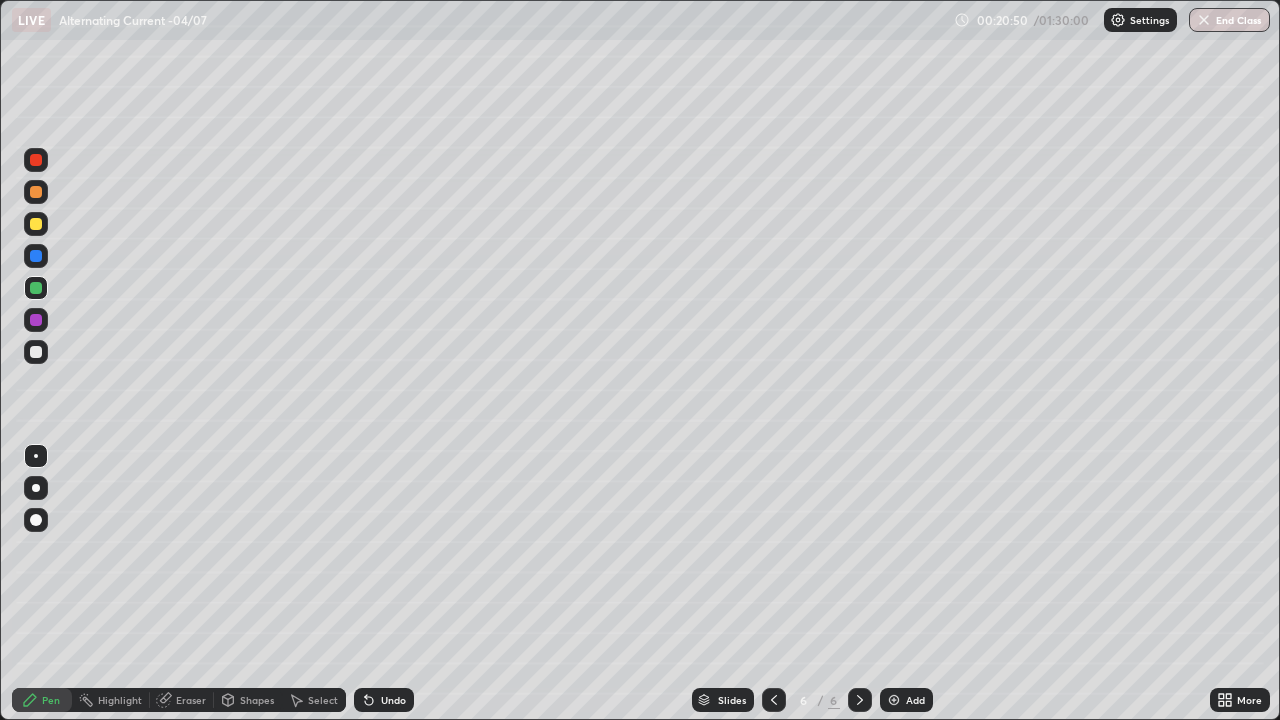 click 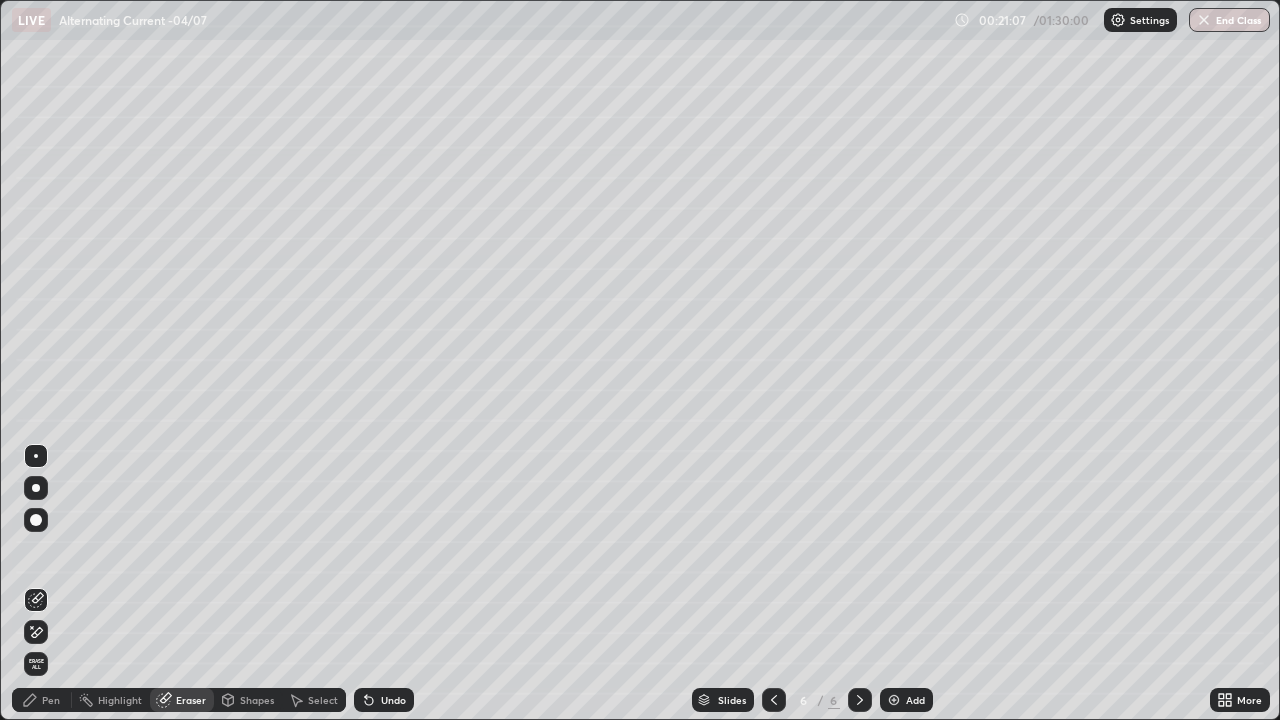 click on "Pen" at bounding box center [51, 700] 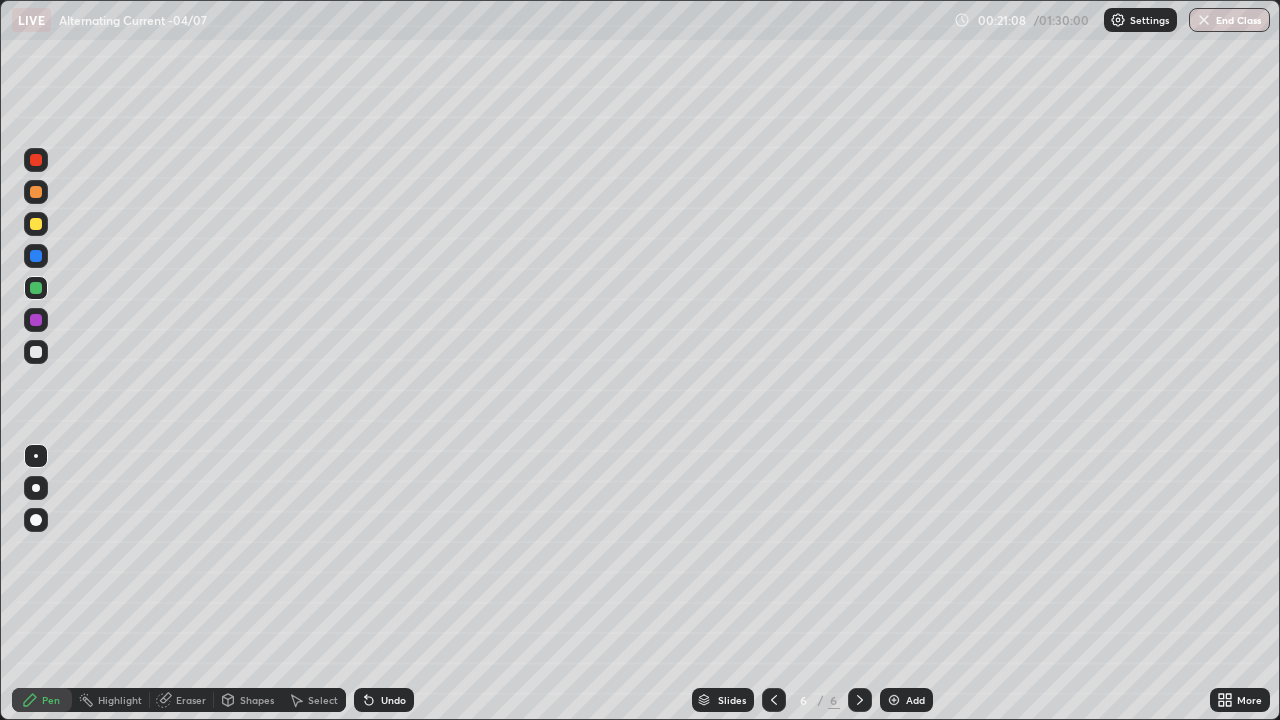 click at bounding box center (36, 352) 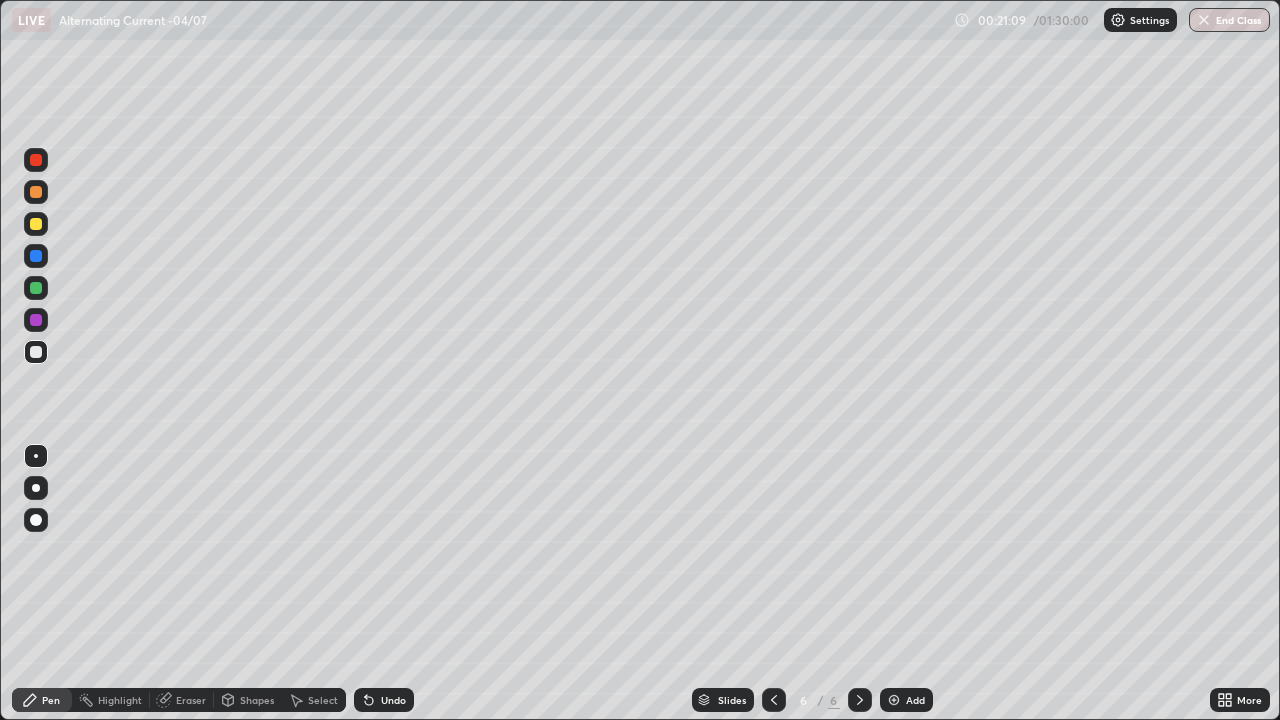 click at bounding box center [36, 224] 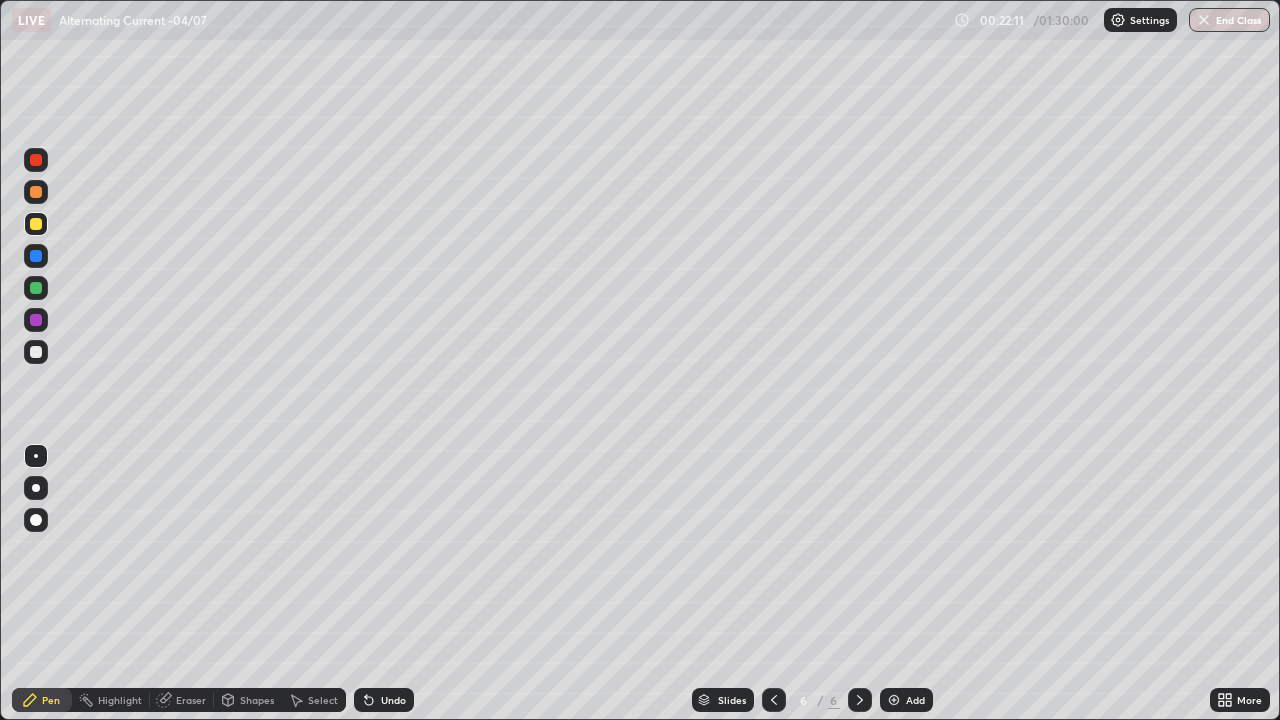 click at bounding box center [36, 352] 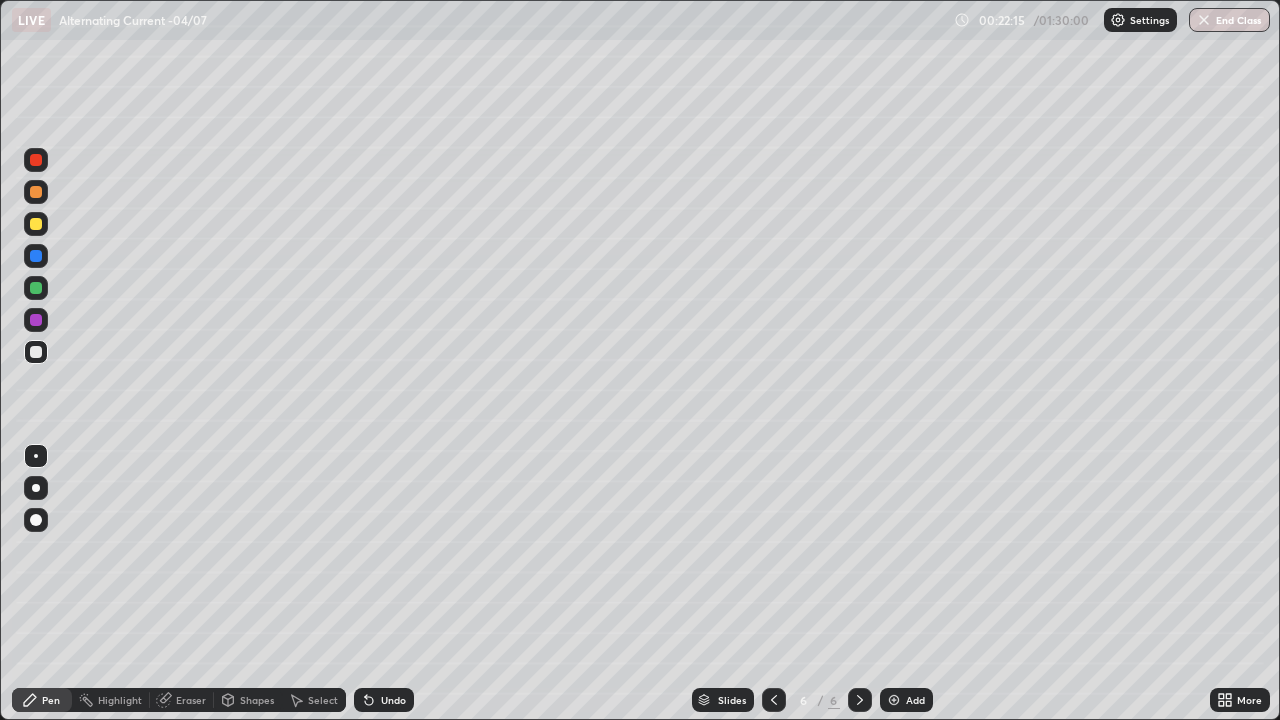 click at bounding box center (36, 288) 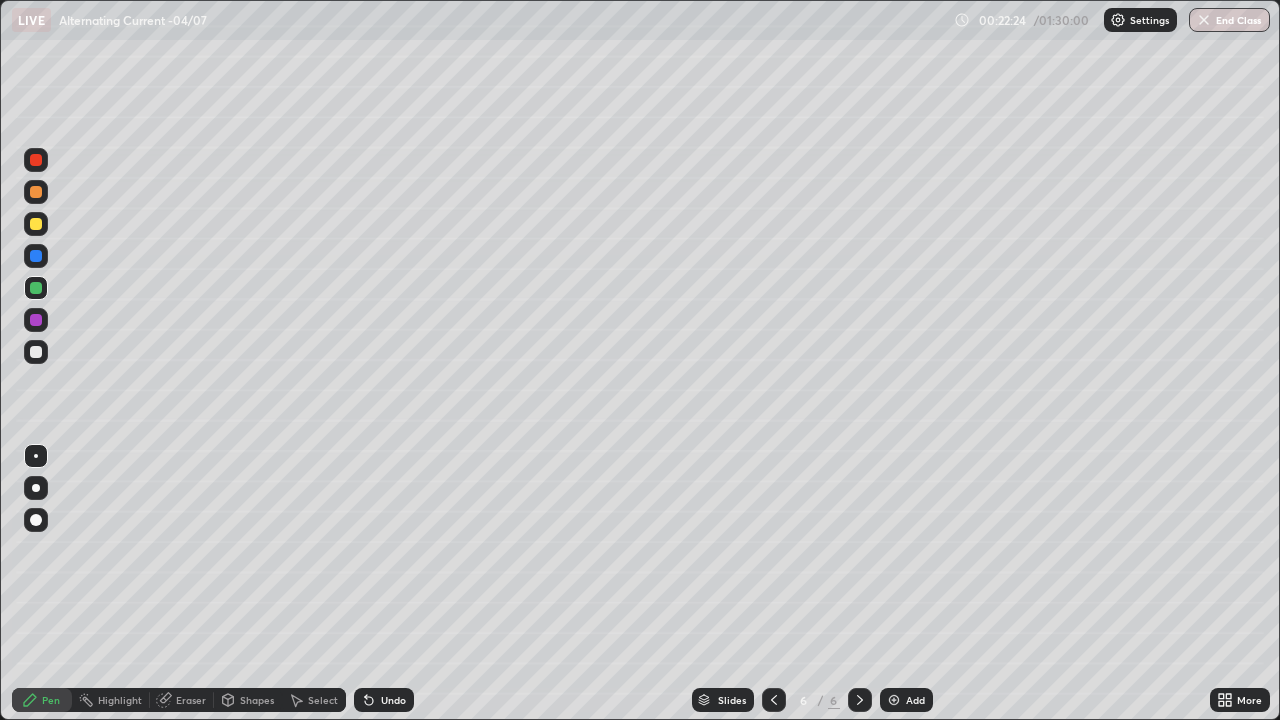 click at bounding box center (36, 320) 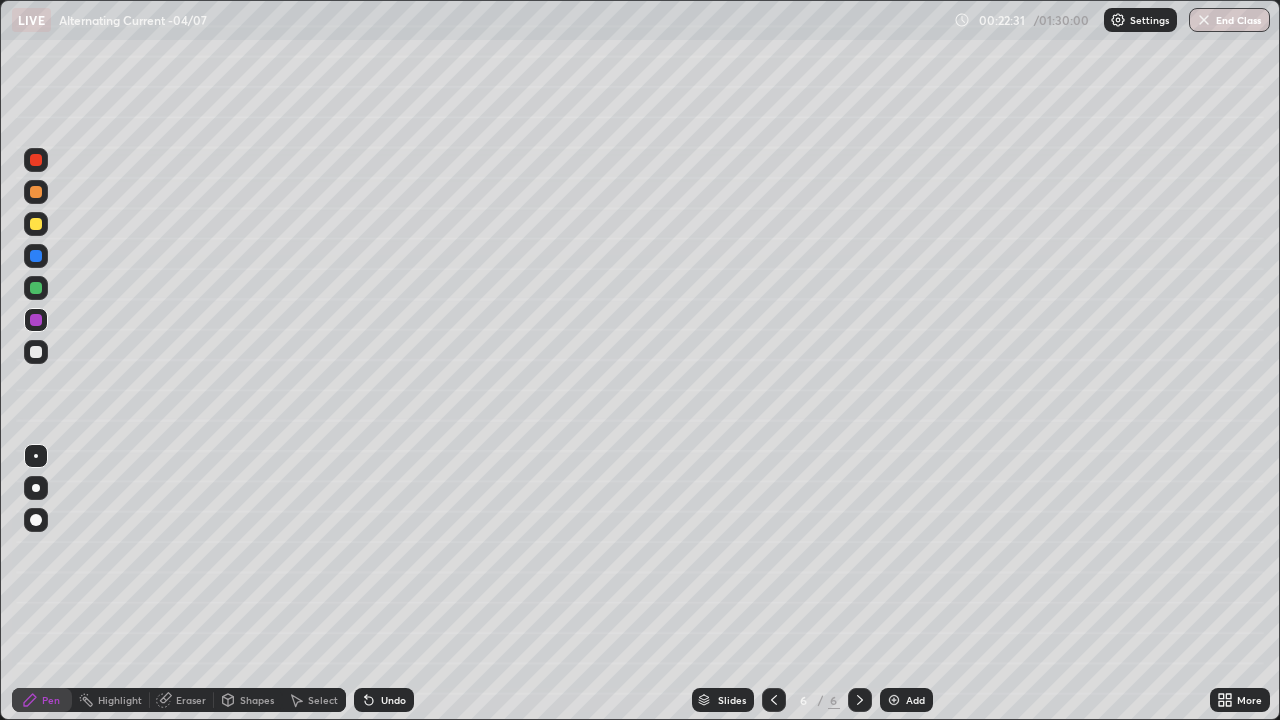 click at bounding box center (36, 224) 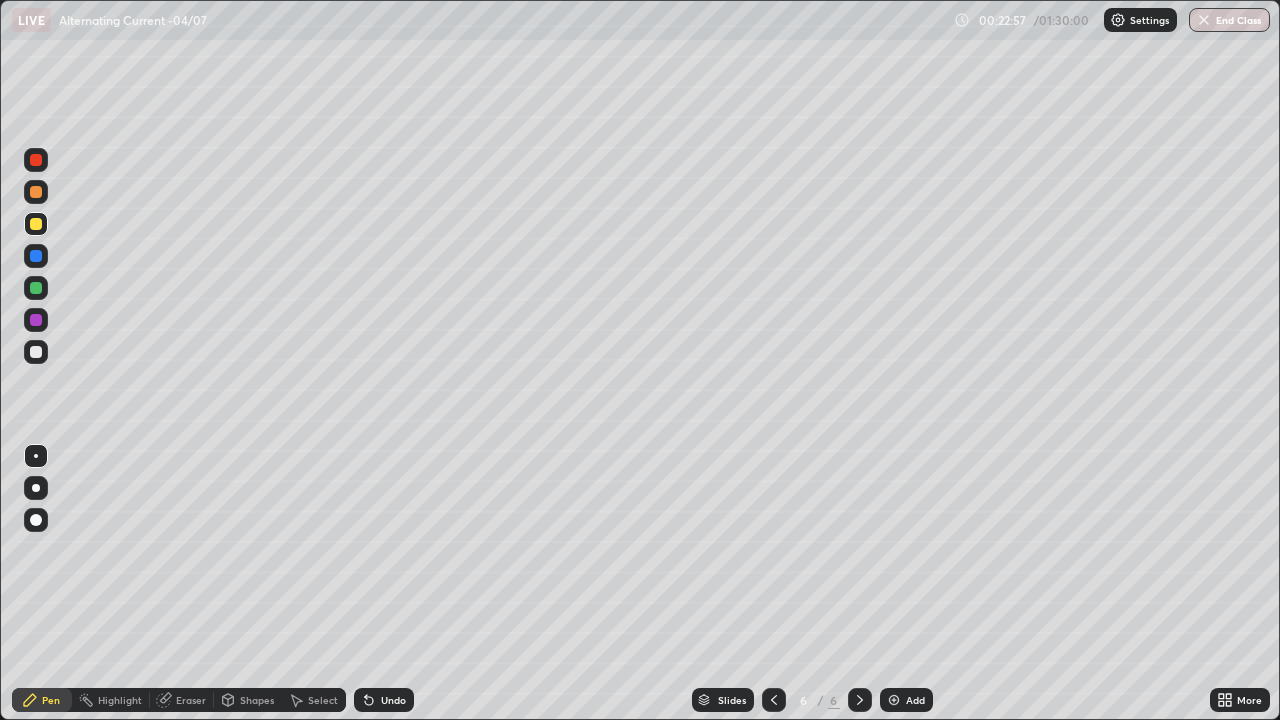 click on "Undo" at bounding box center [393, 700] 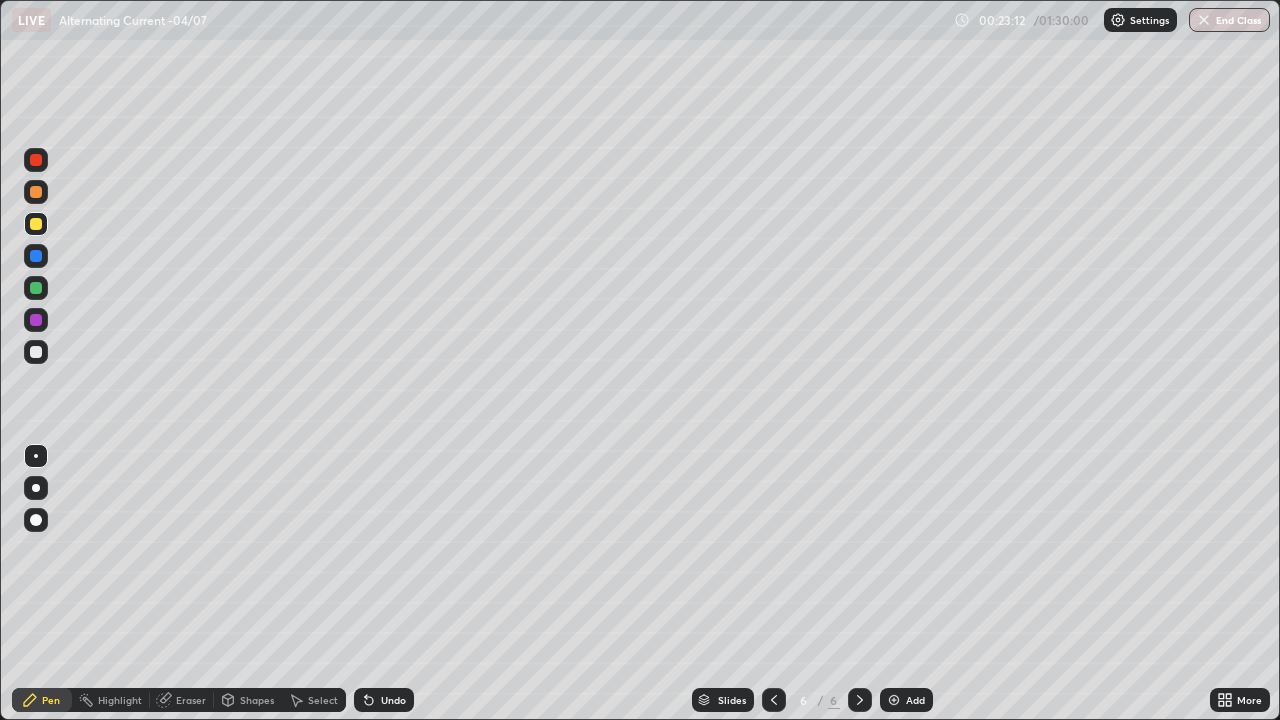 click at bounding box center [36, 352] 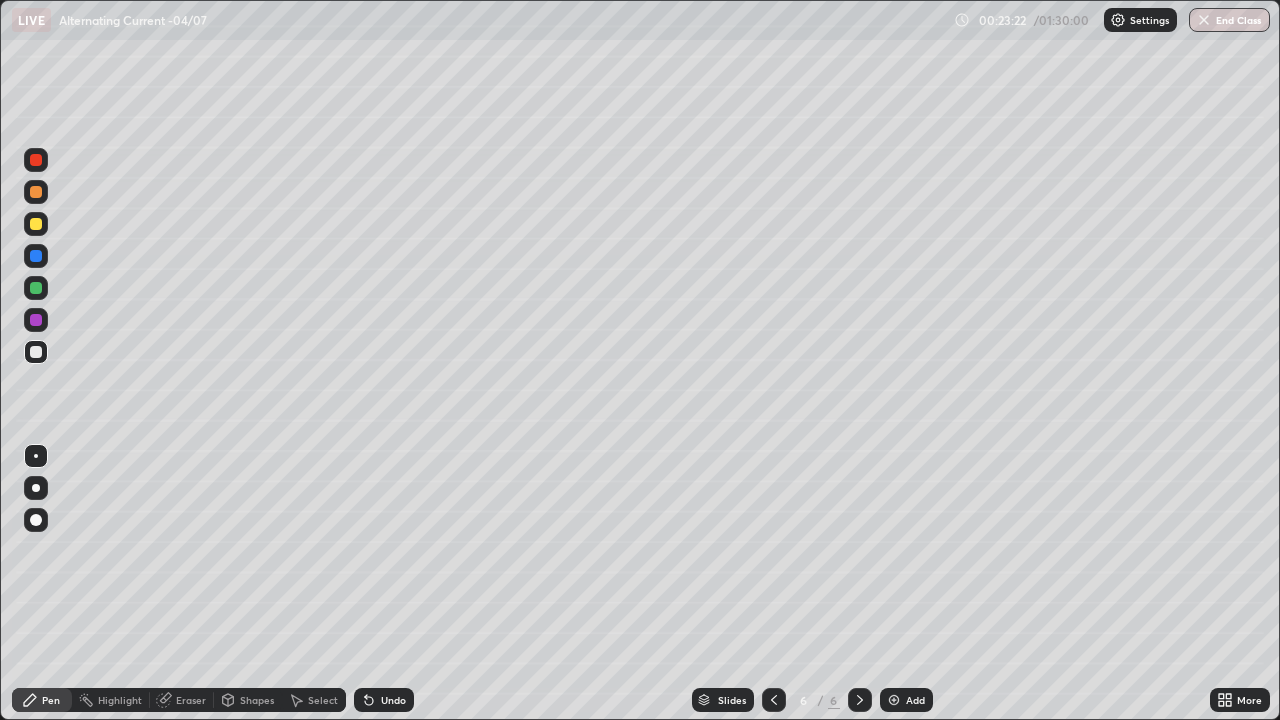 click on "Undo" at bounding box center (384, 700) 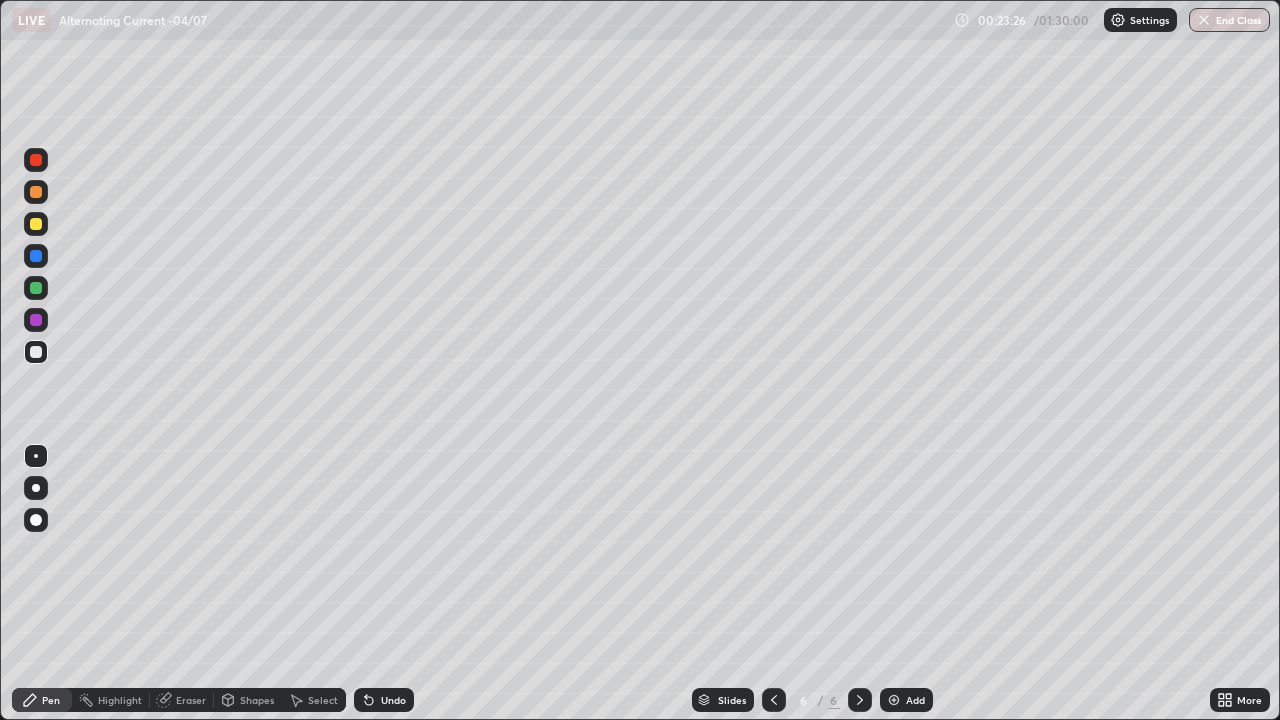 click on "Slides 6 / 6 Add" at bounding box center [812, 700] 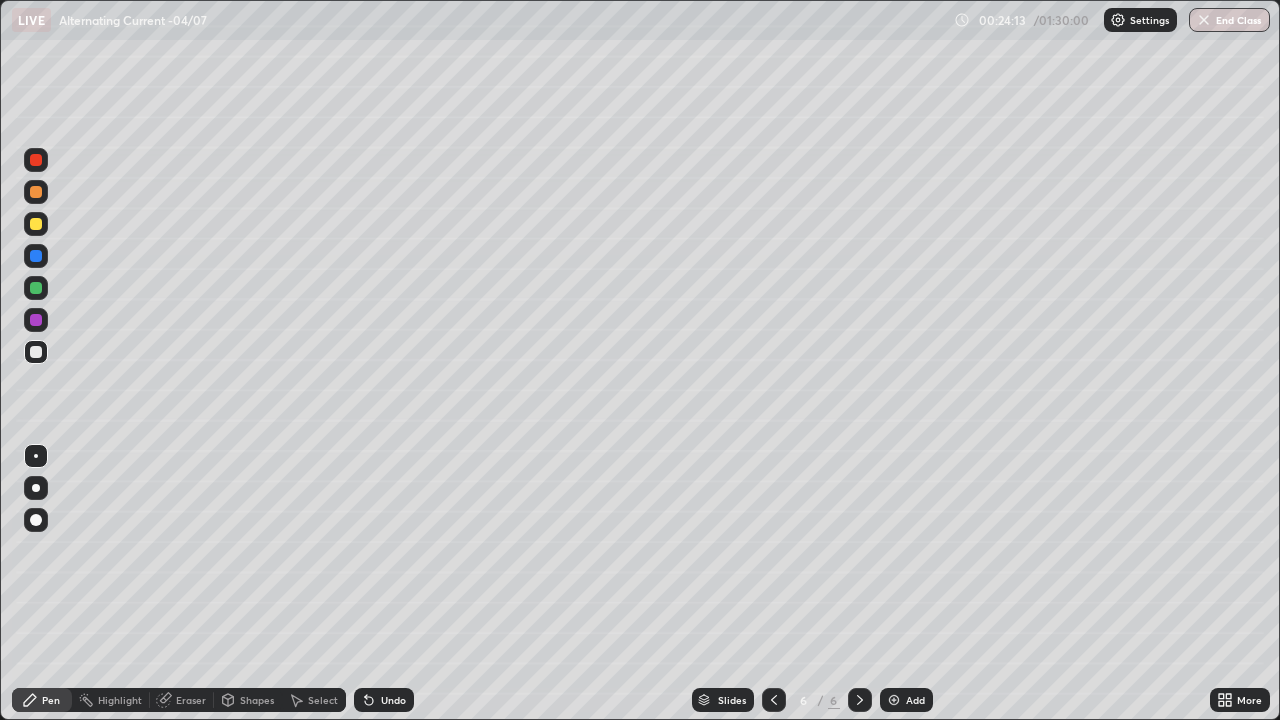 click at bounding box center (36, 224) 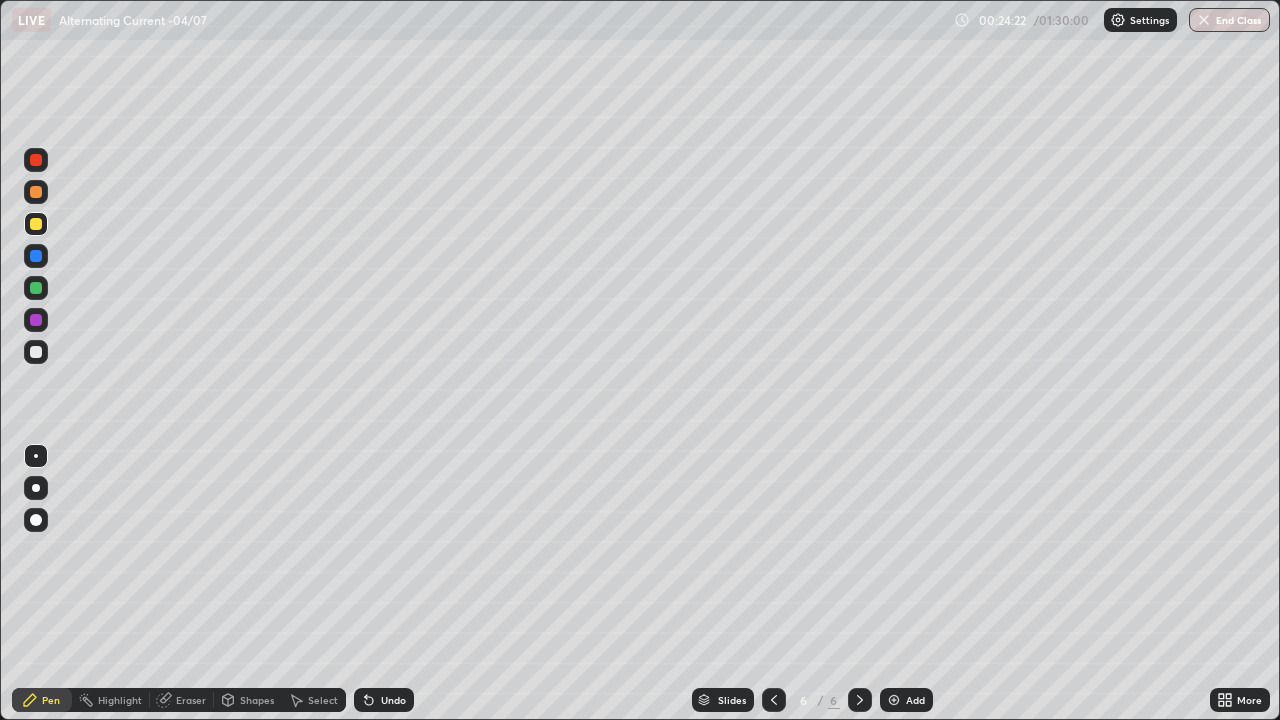 click on "Undo" at bounding box center [384, 700] 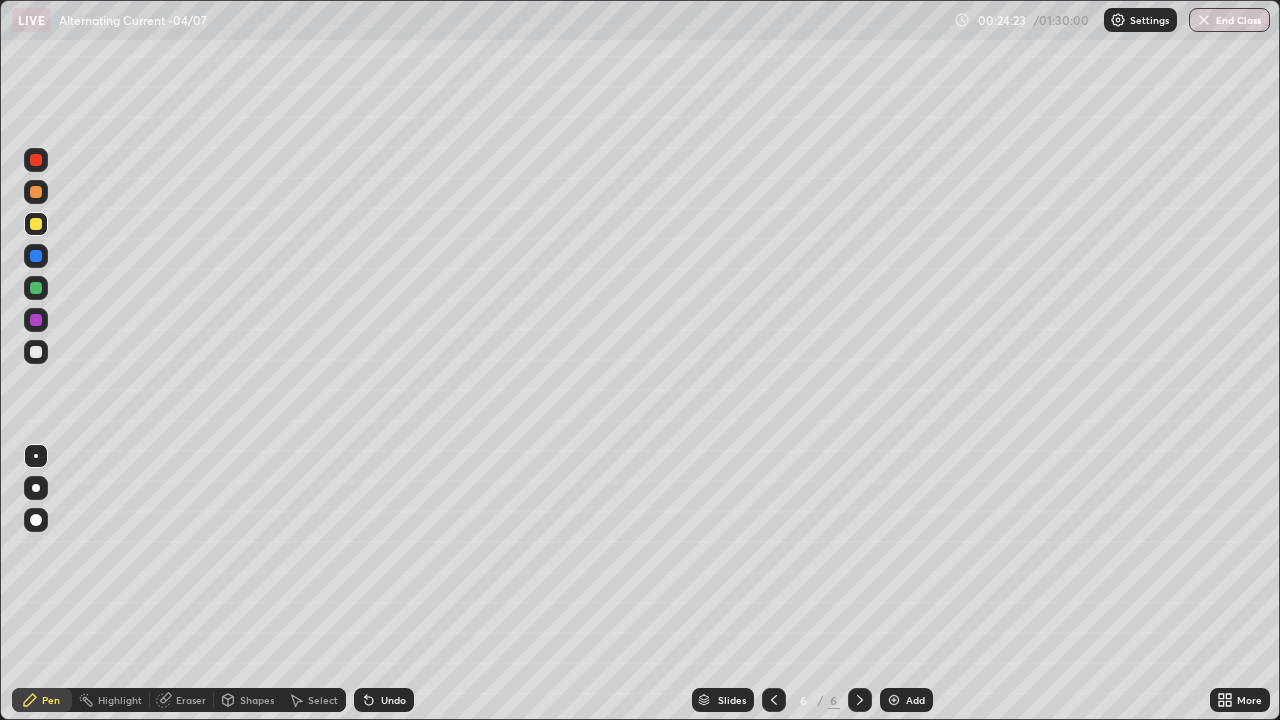 click on "Undo" at bounding box center (384, 700) 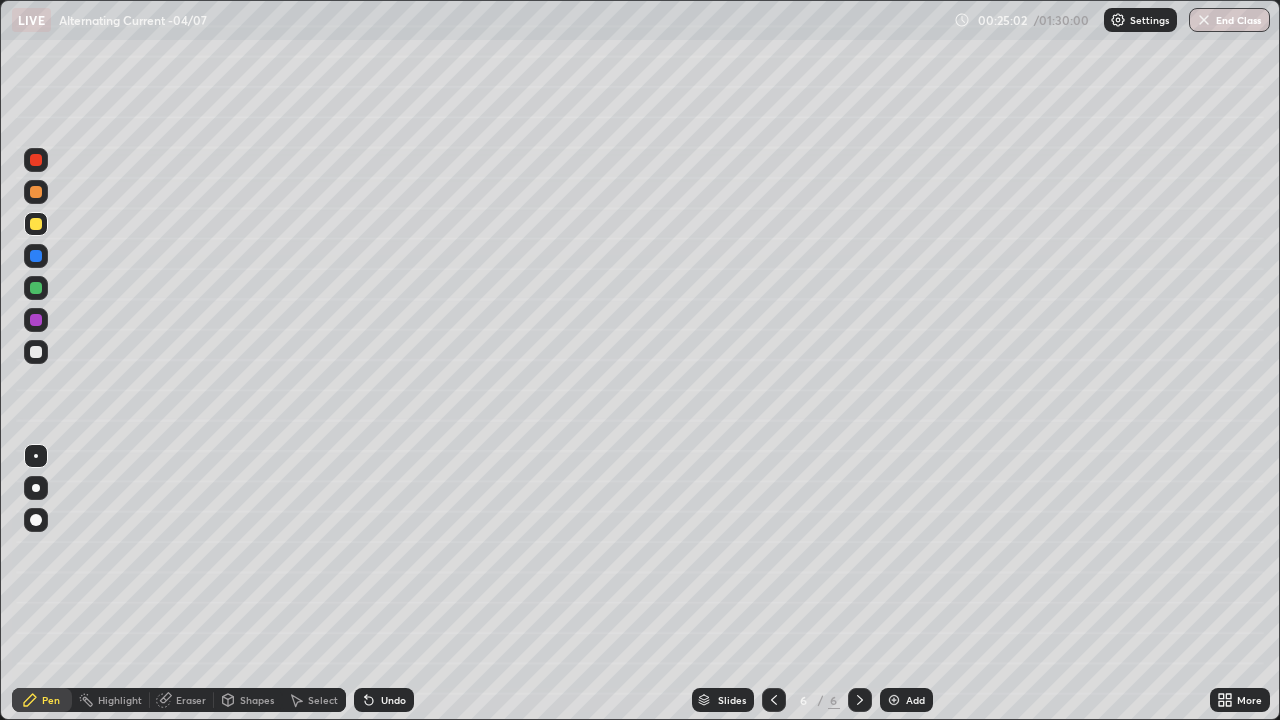click on "Add" at bounding box center (915, 700) 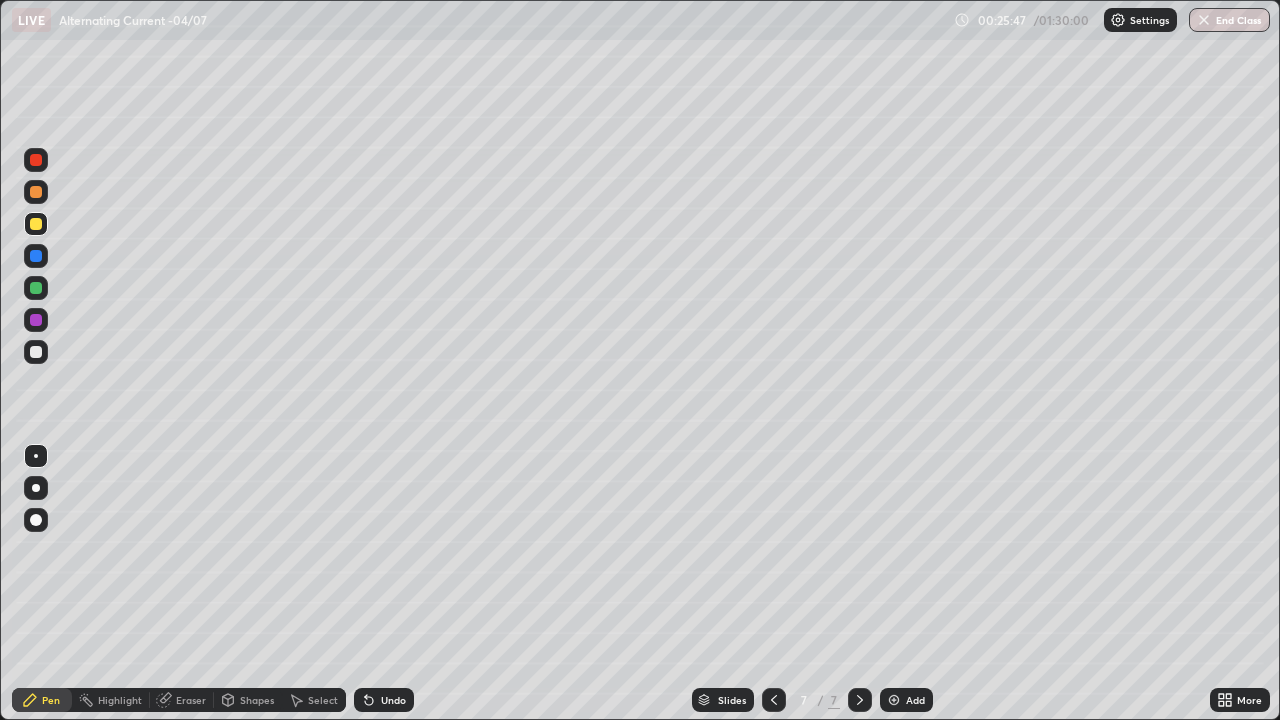 click at bounding box center [36, 352] 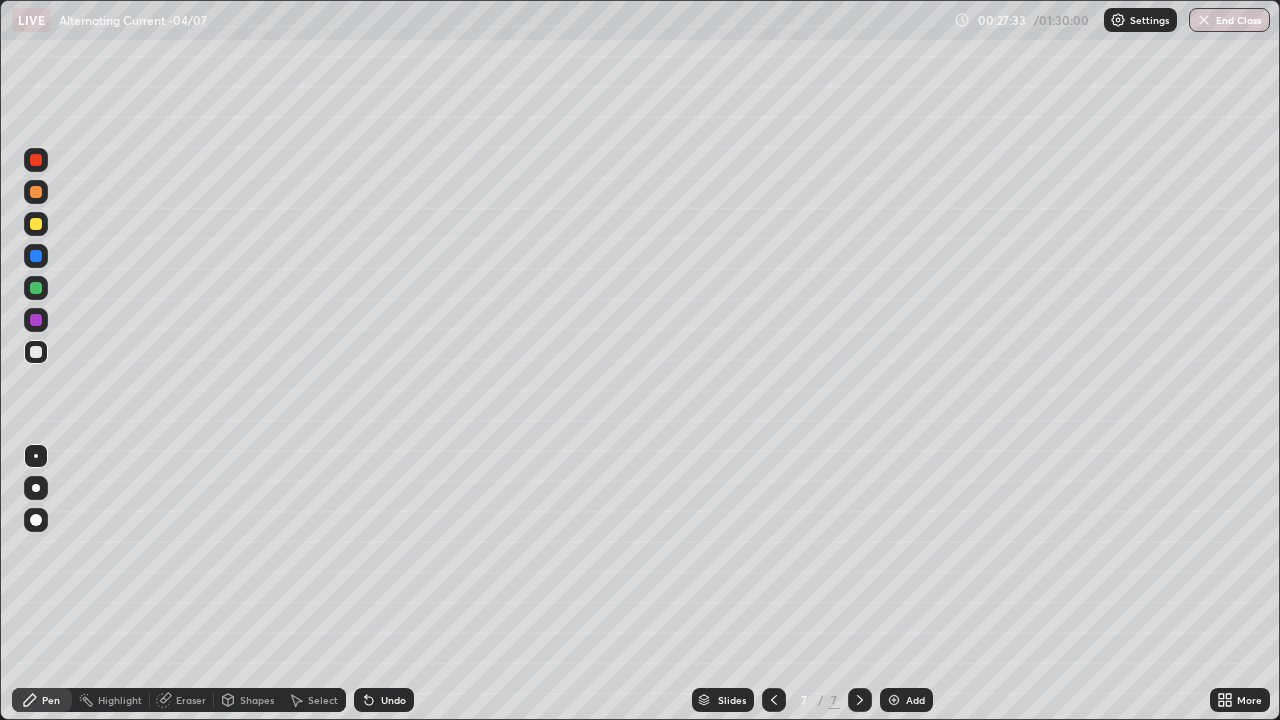 click at bounding box center [36, 288] 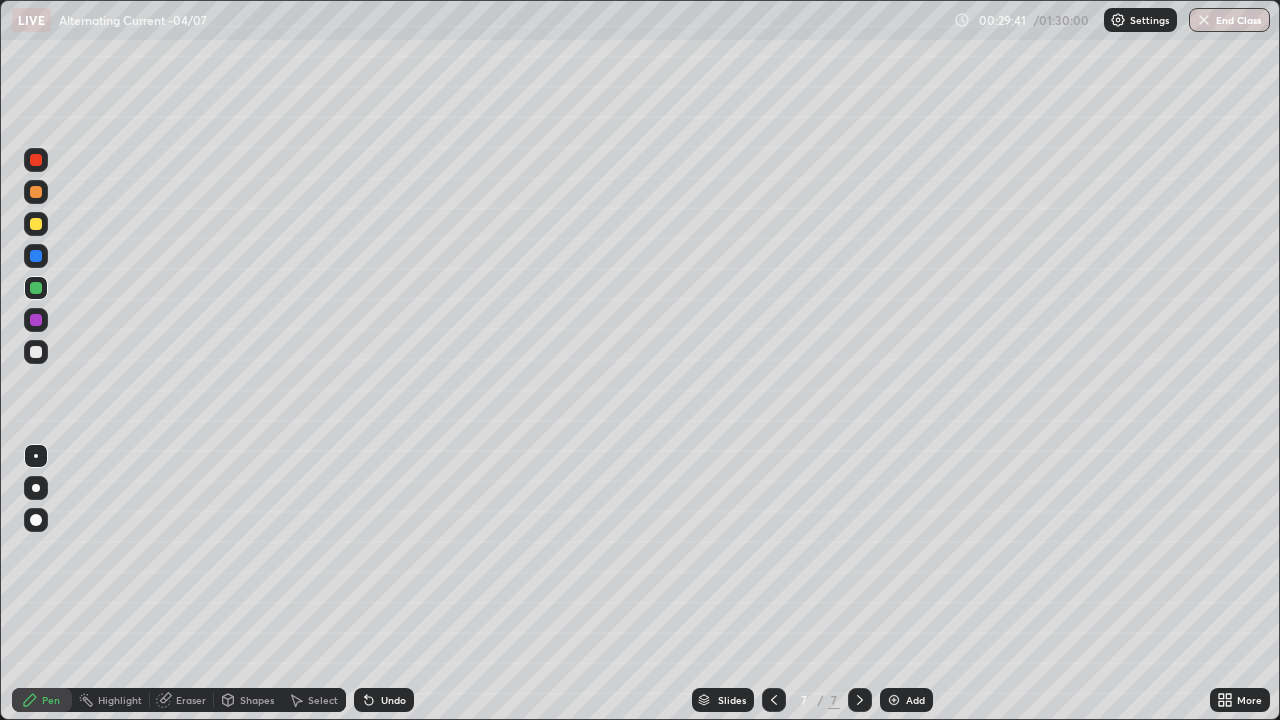 click at bounding box center [36, 160] 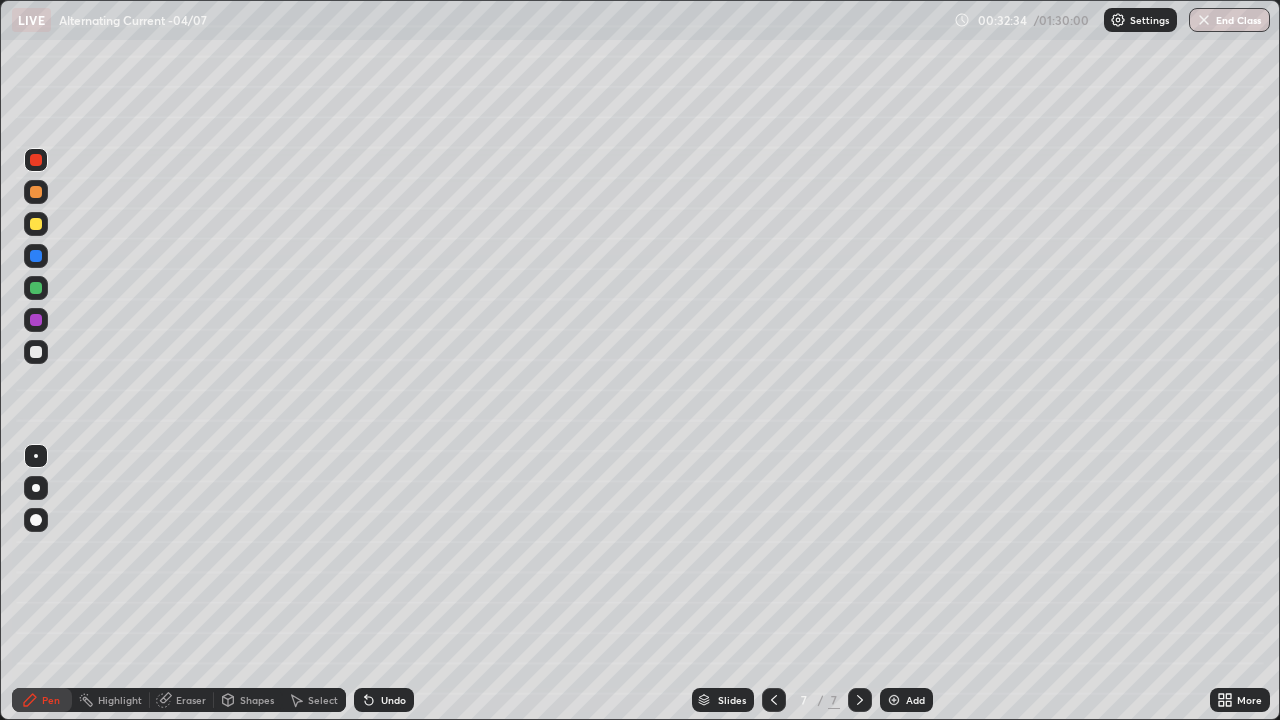 click on "Add" at bounding box center (915, 700) 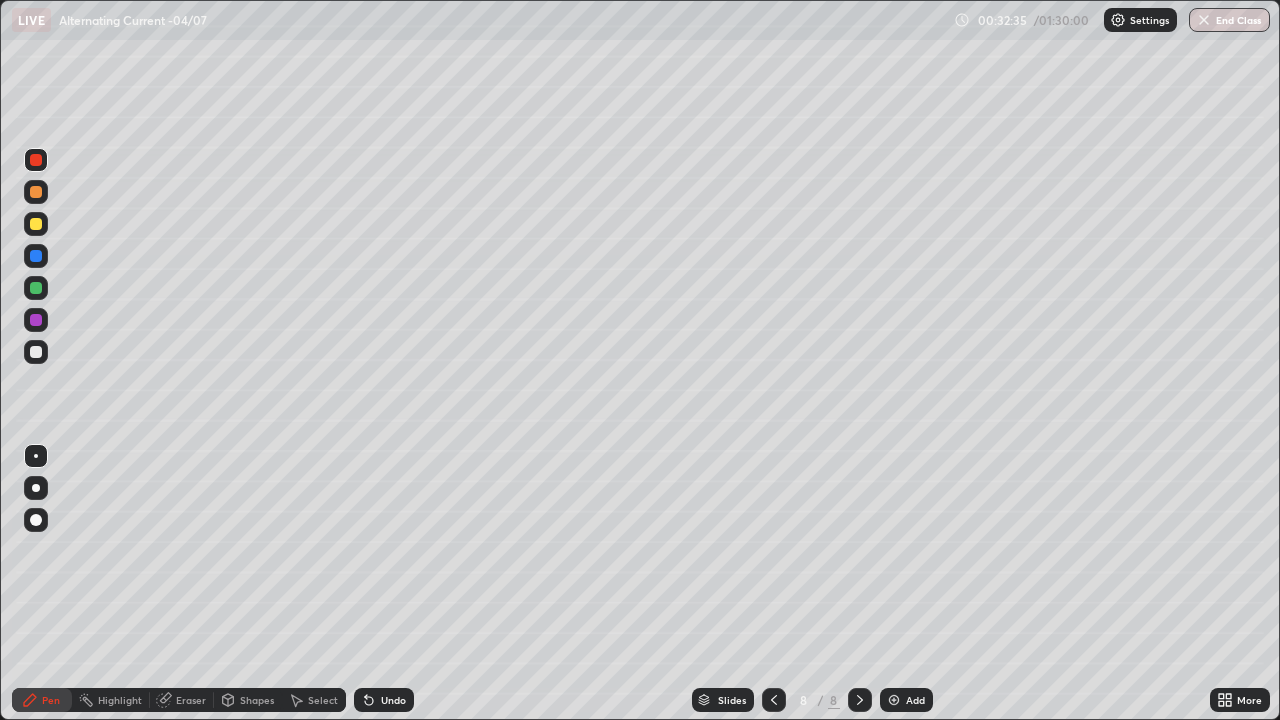 click at bounding box center [36, 352] 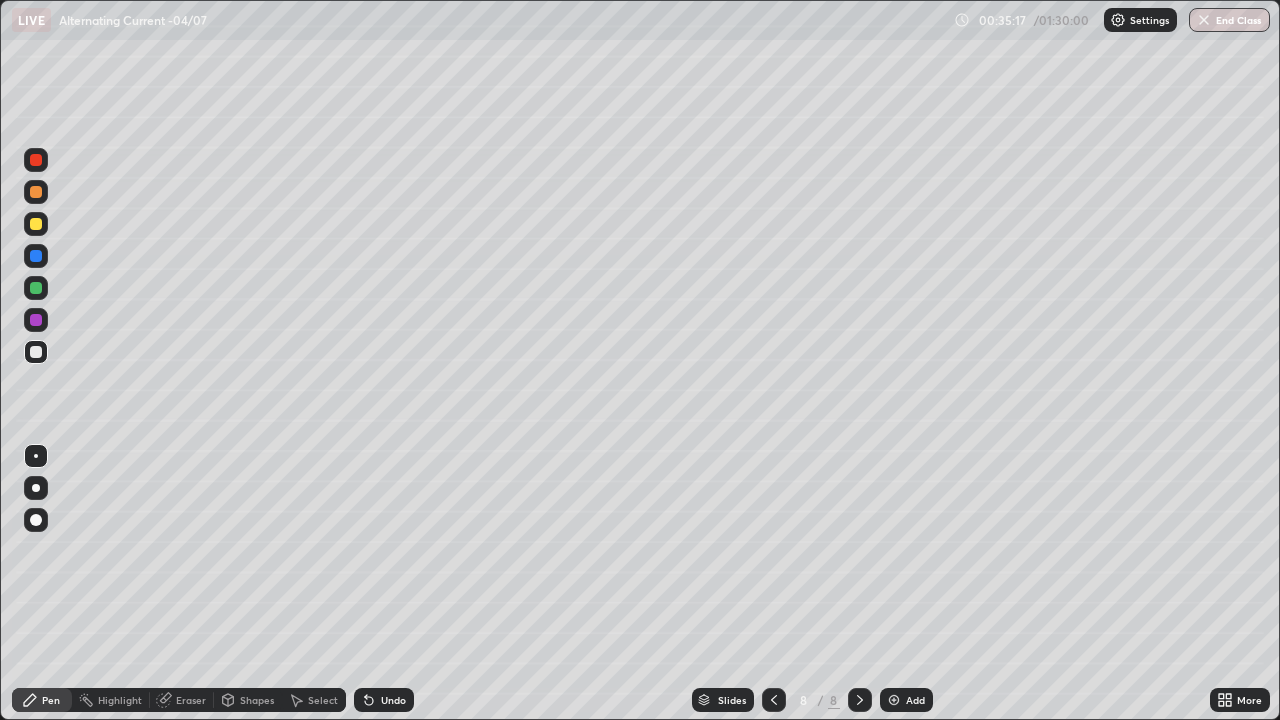 click at bounding box center [36, 224] 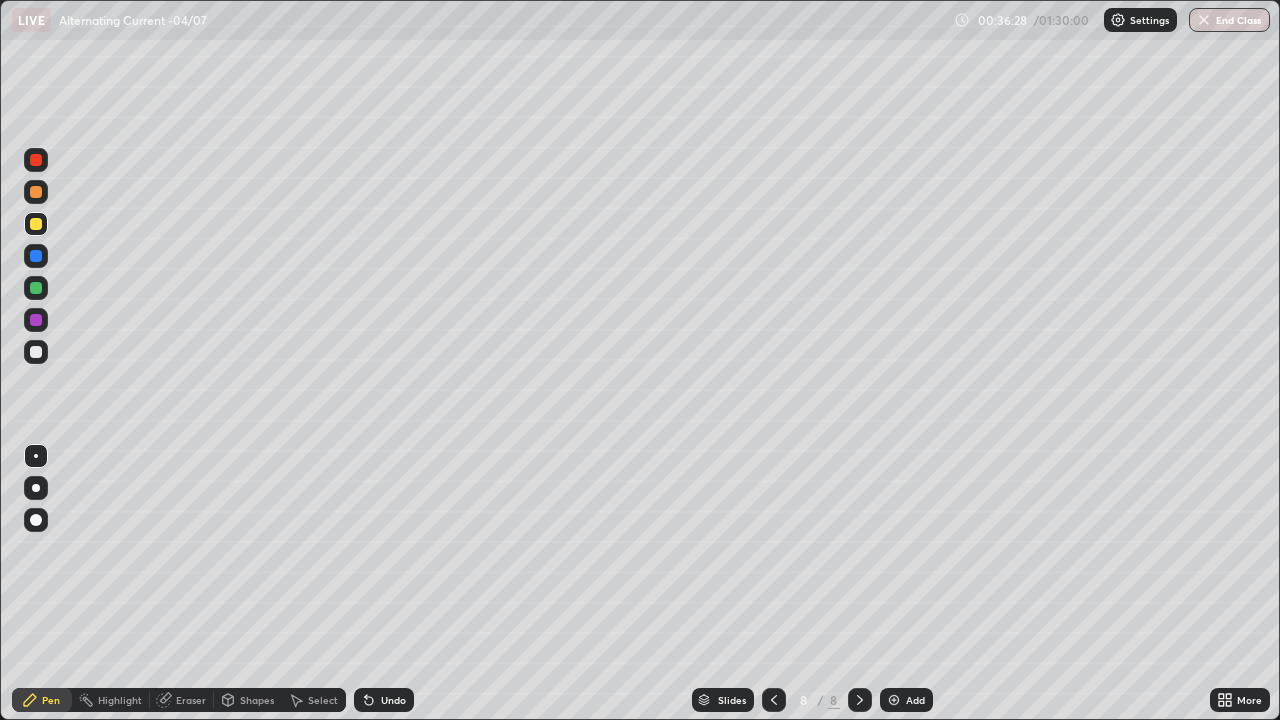 click 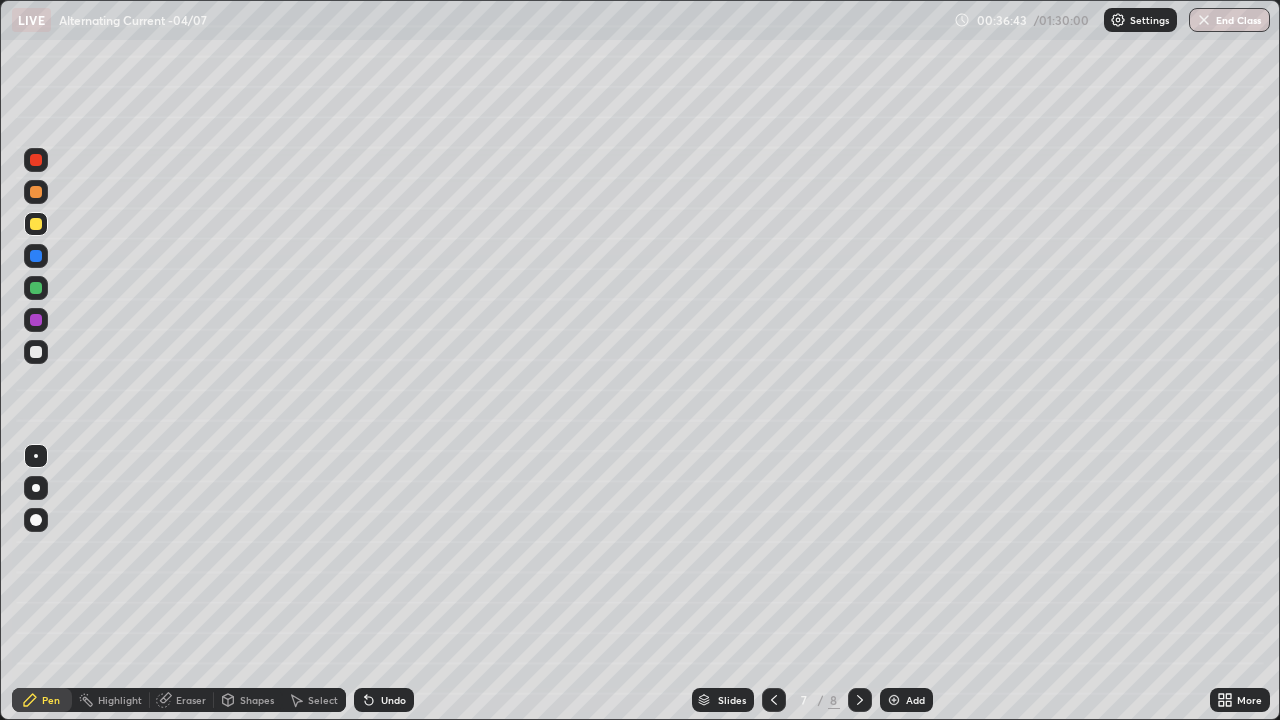 click 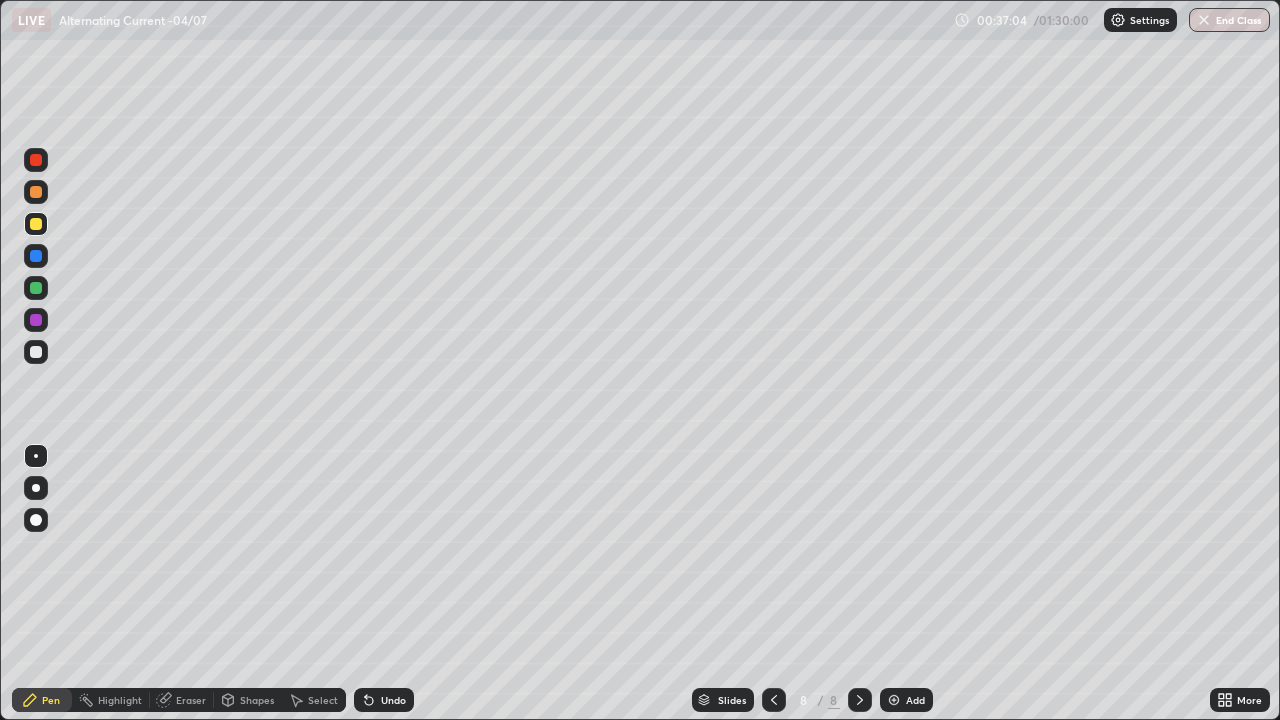 click on "Undo" at bounding box center [393, 700] 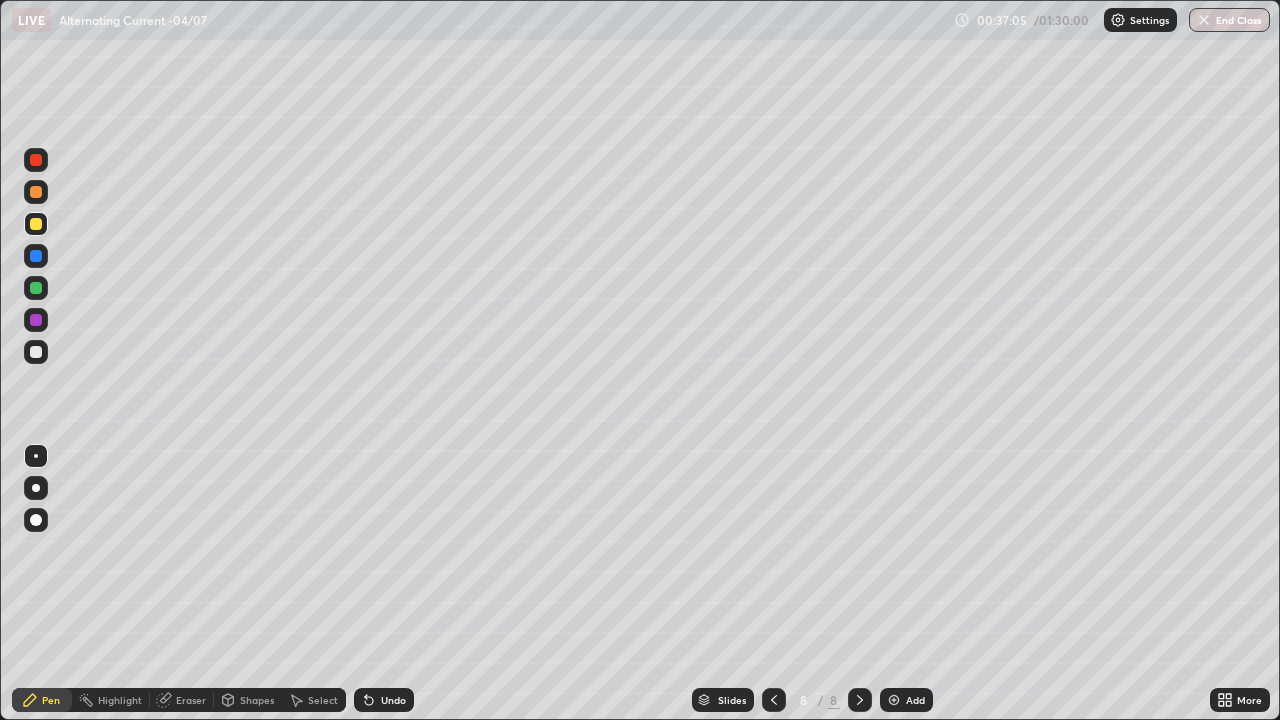 click on "Undo" at bounding box center [384, 700] 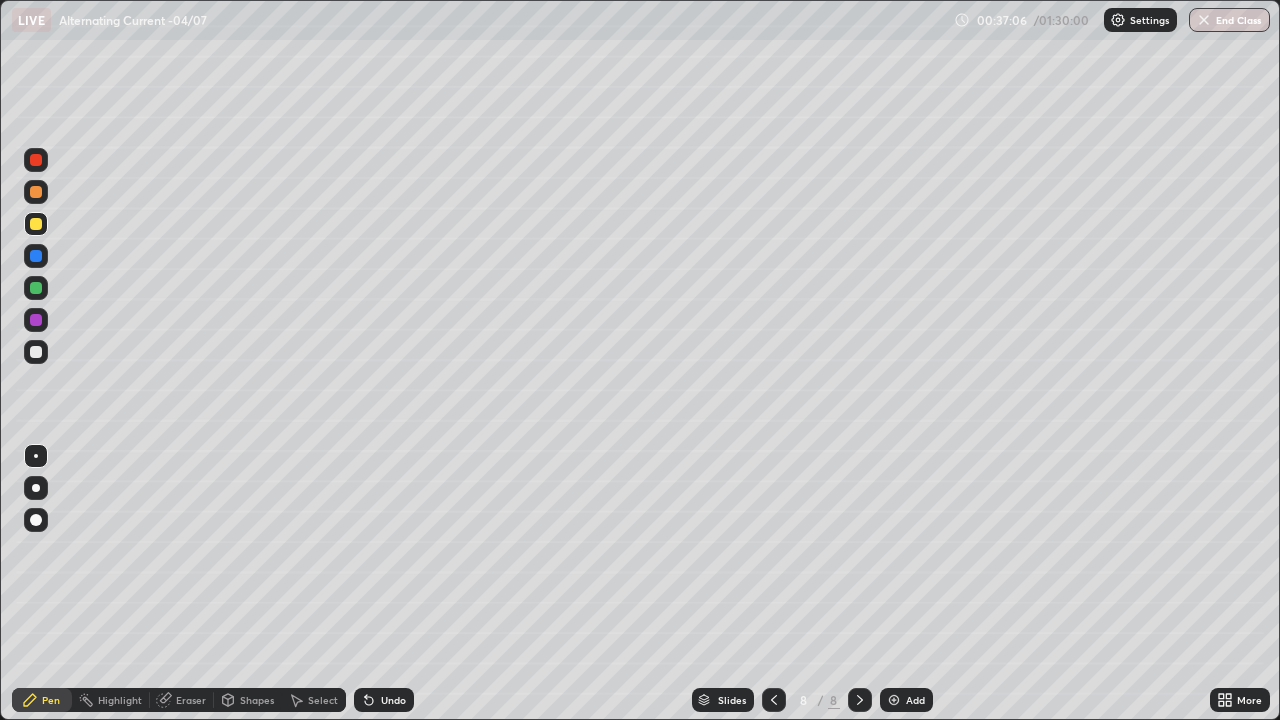 click on "Undo" at bounding box center (384, 700) 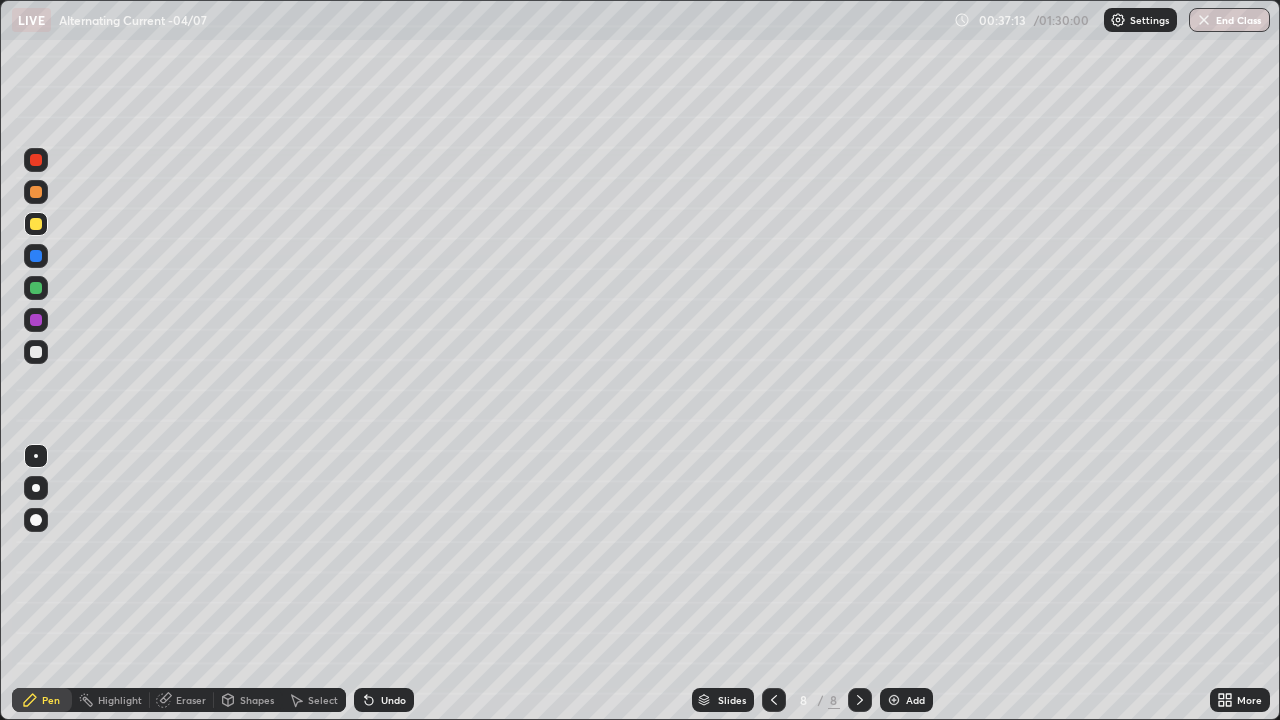 click 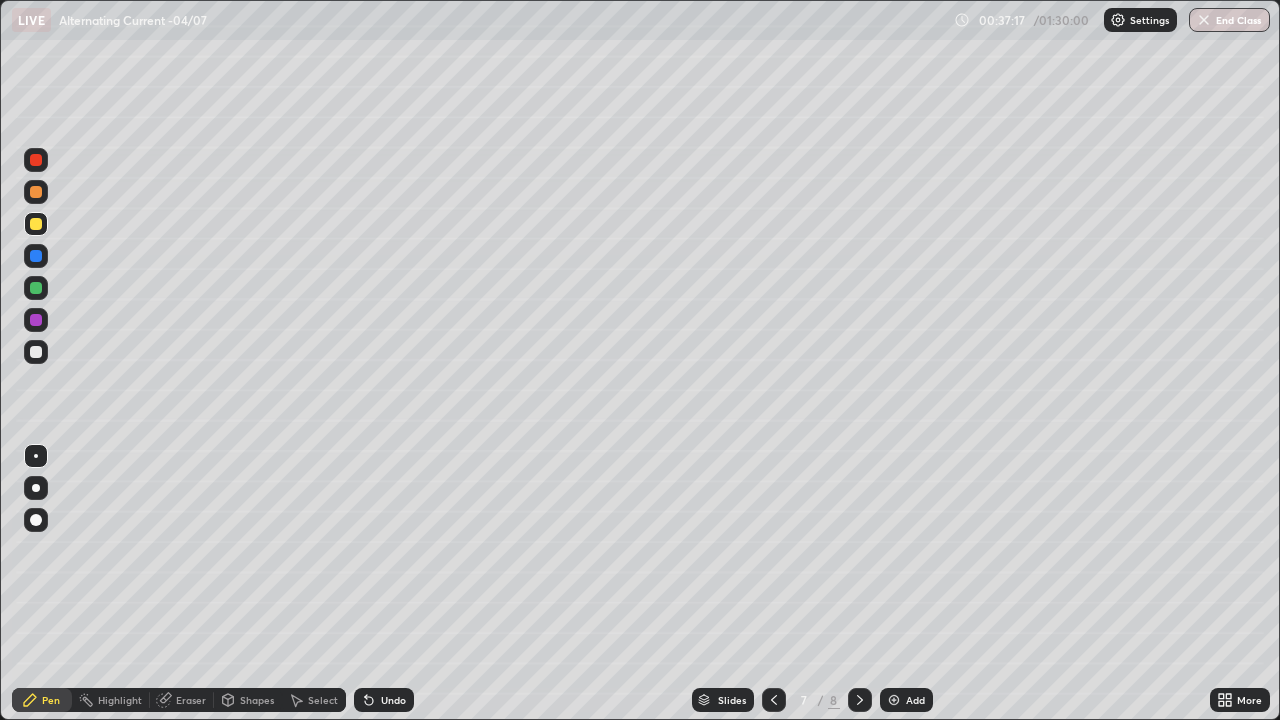 click 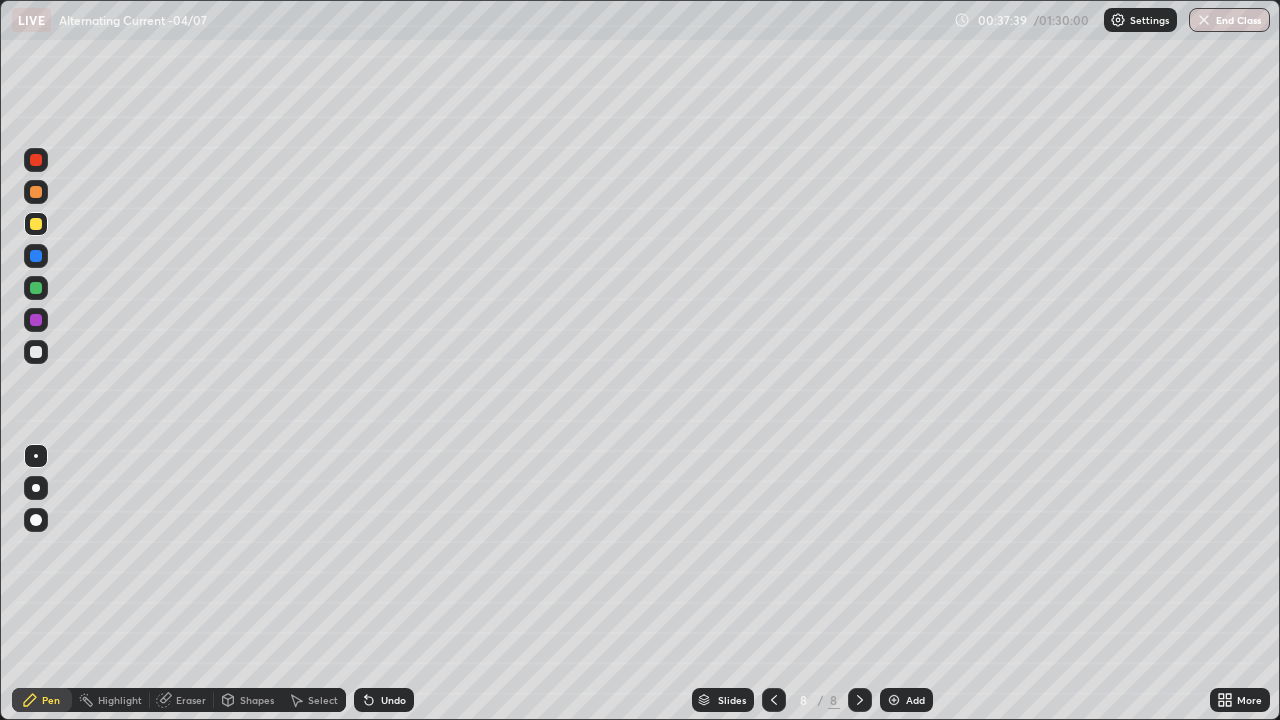 click at bounding box center [36, 288] 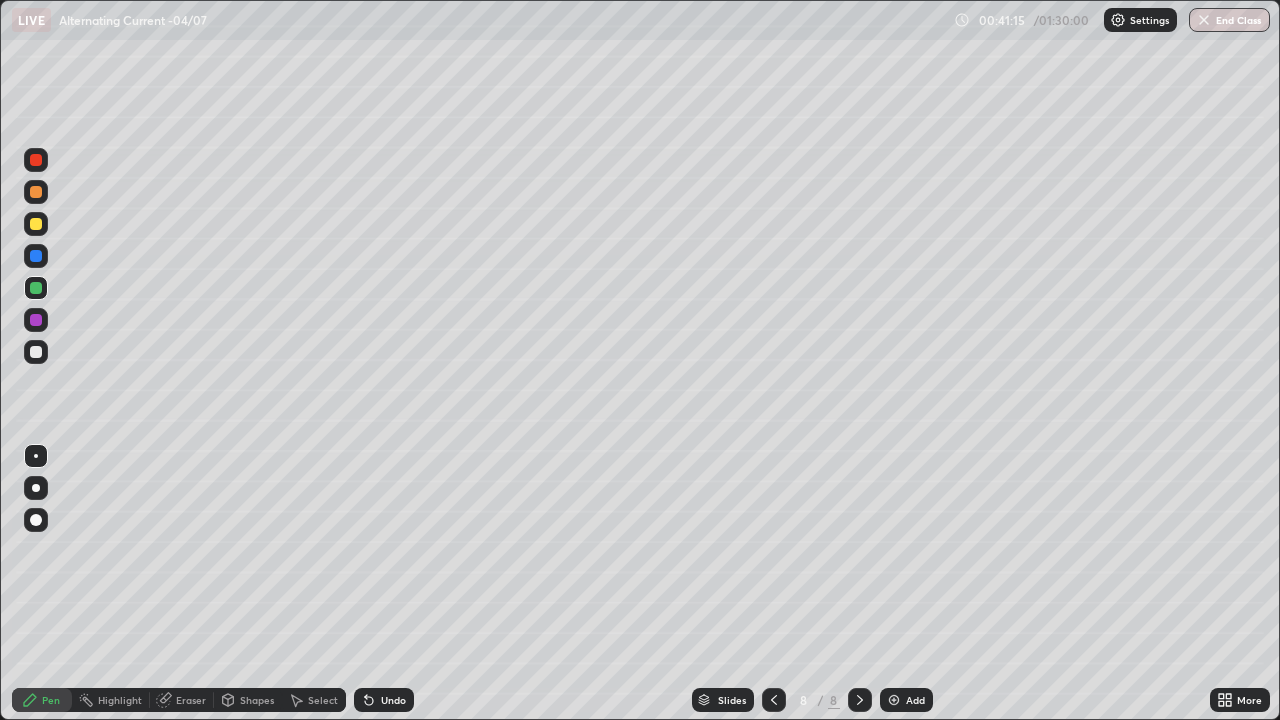 click on "More" at bounding box center [1240, 700] 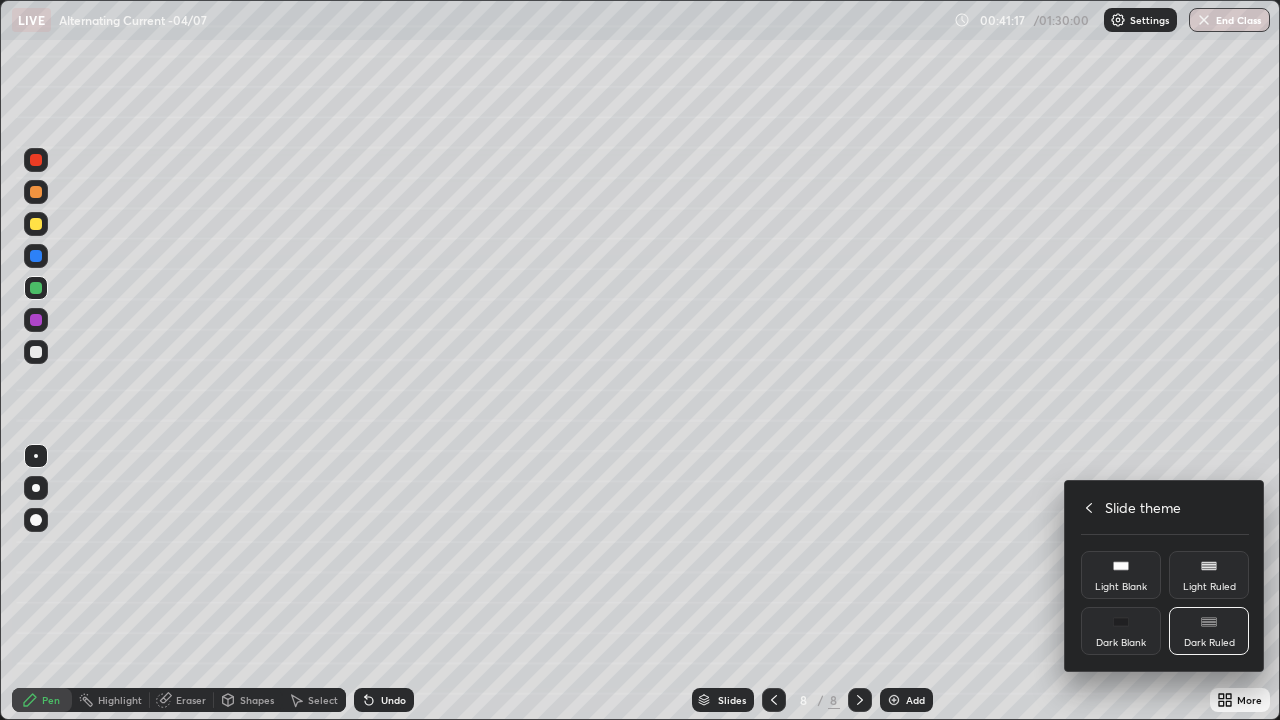 click at bounding box center (640, 360) 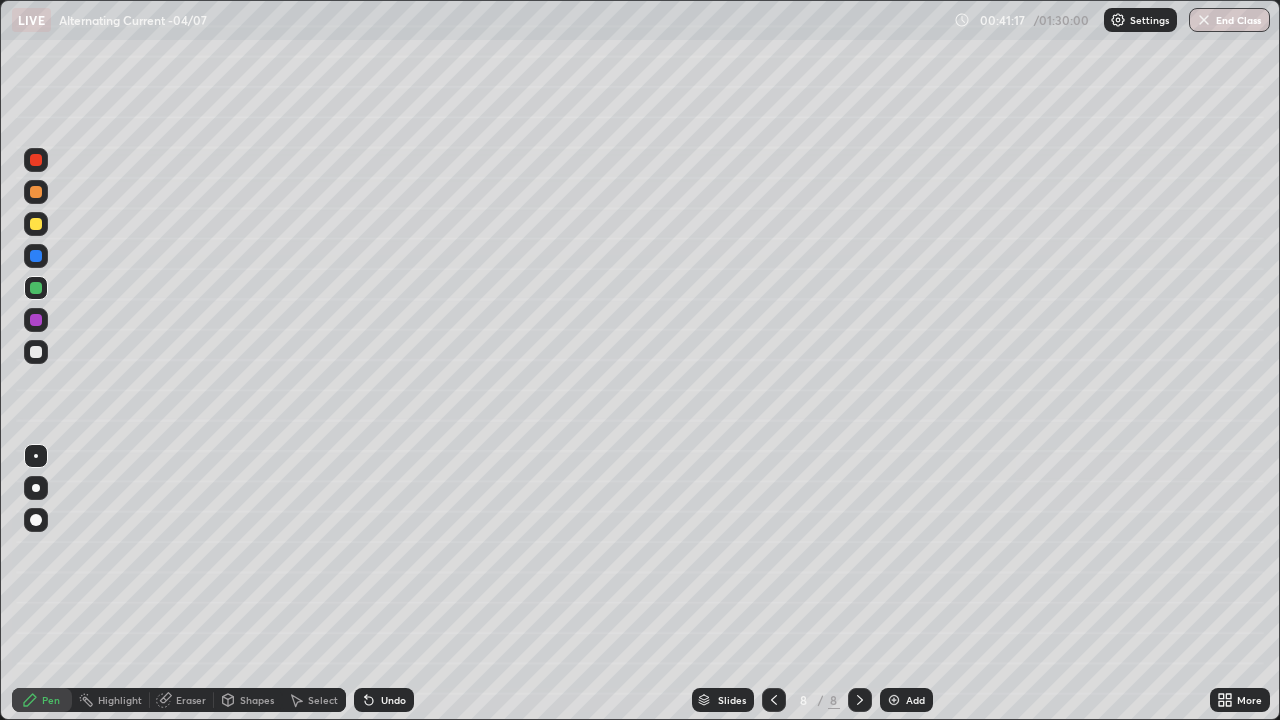 click 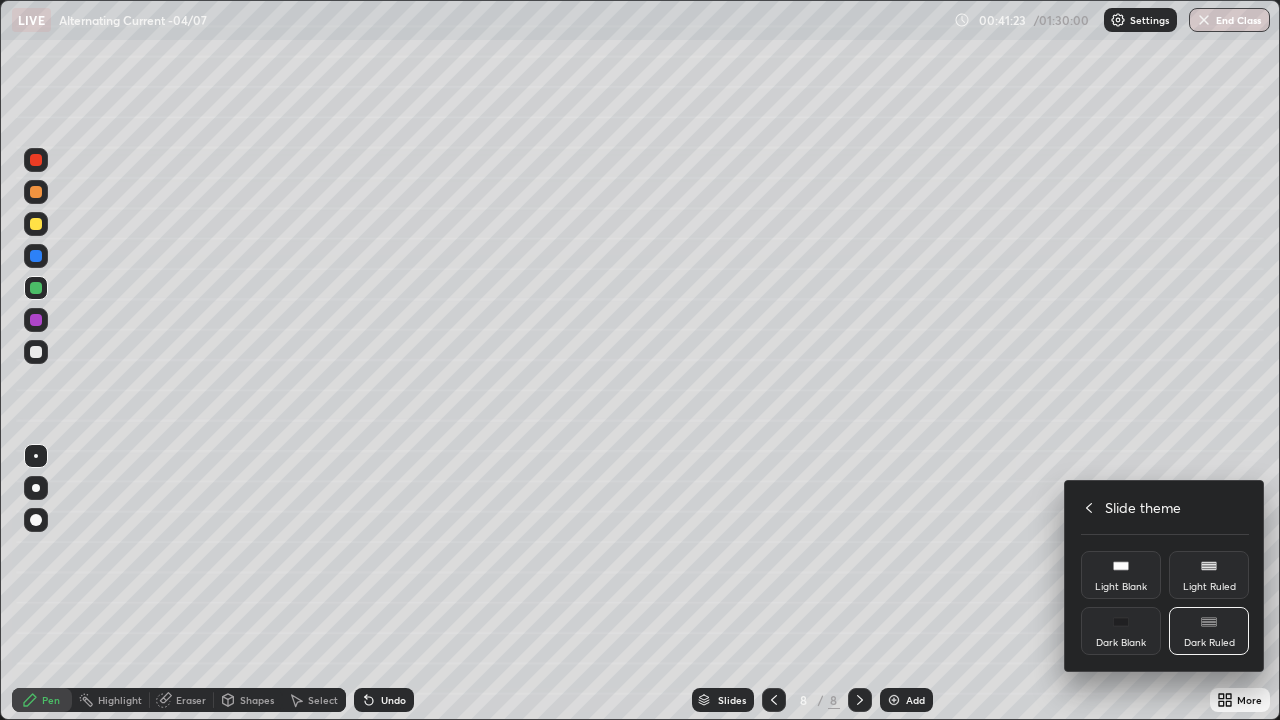 click 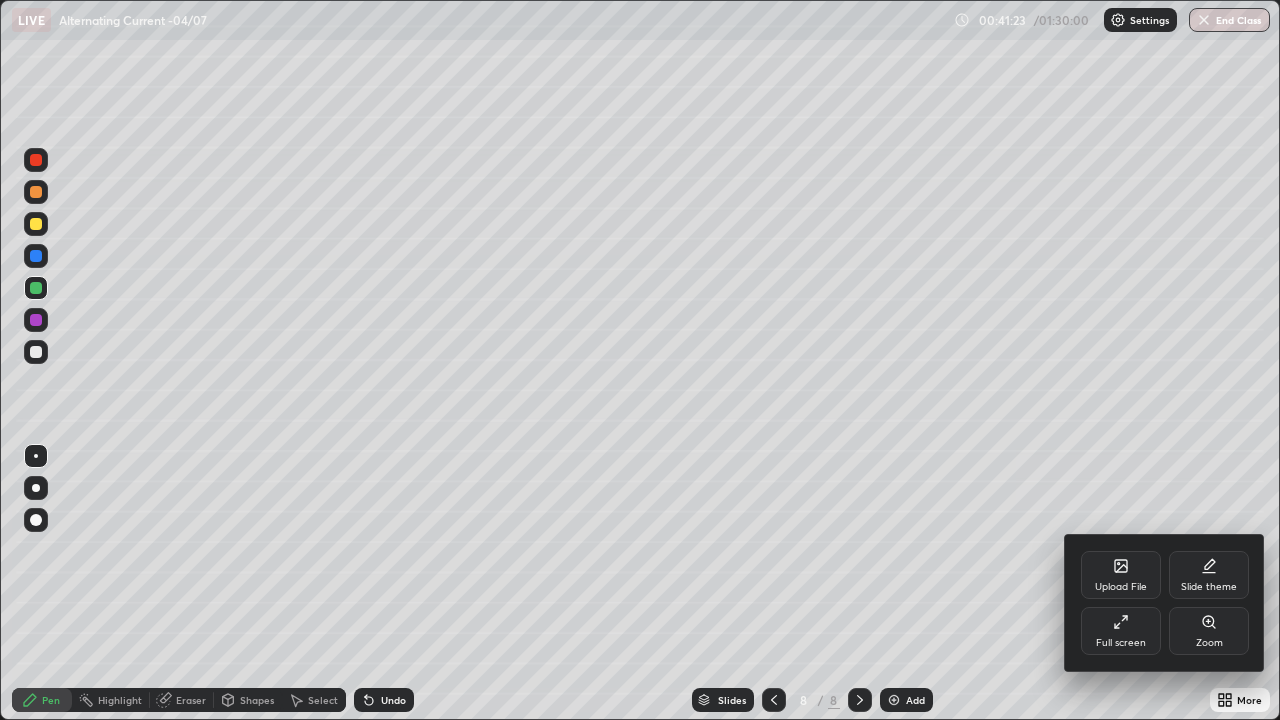 click on "Full screen" at bounding box center [1121, 643] 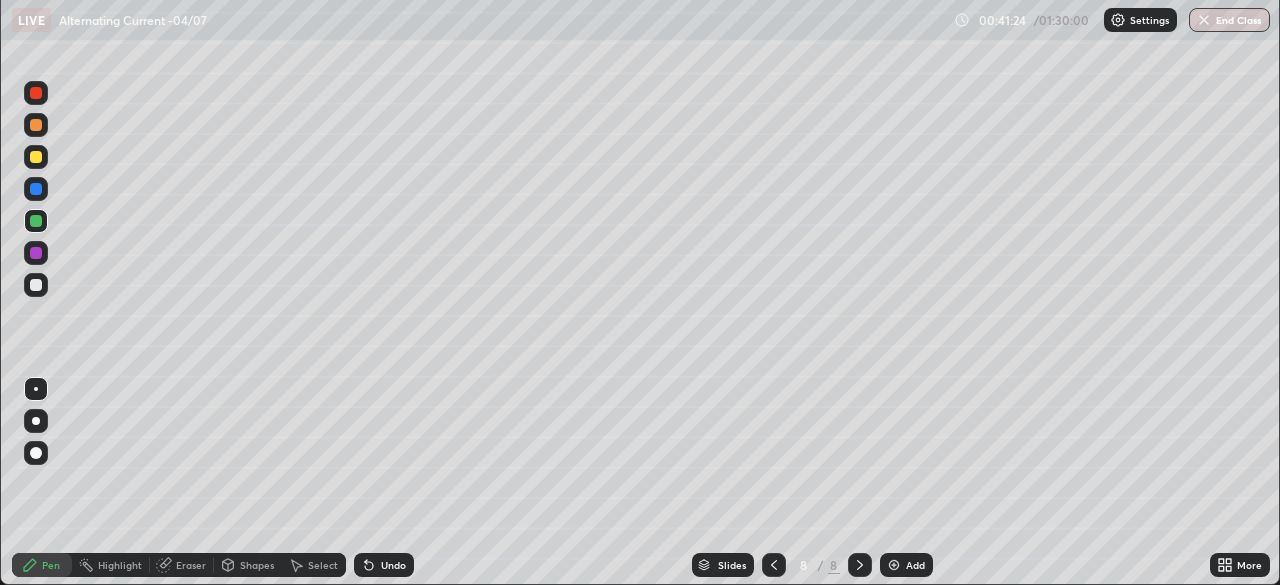 scroll, scrollTop: 585, scrollLeft: 1280, axis: both 